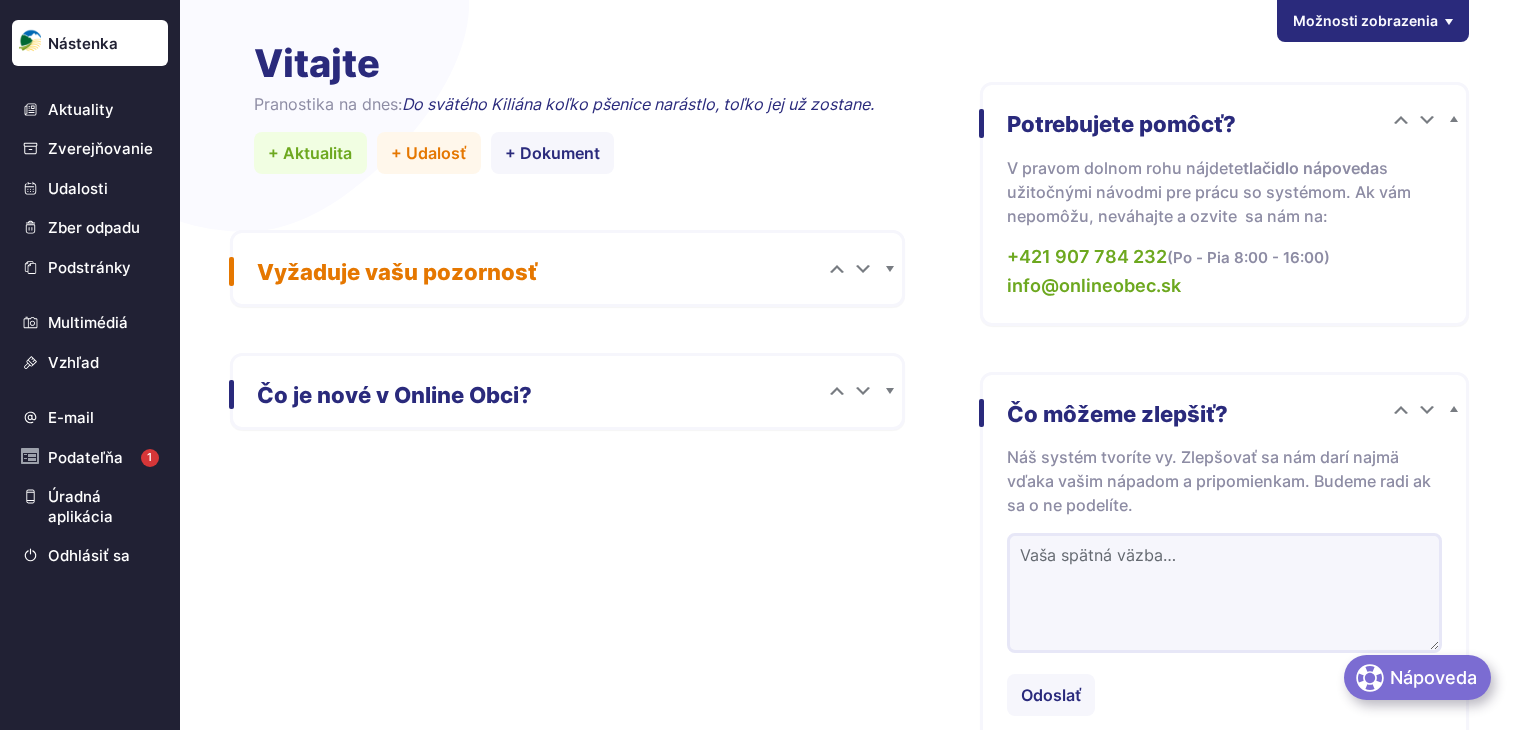 scroll, scrollTop: 0, scrollLeft: 0, axis: both 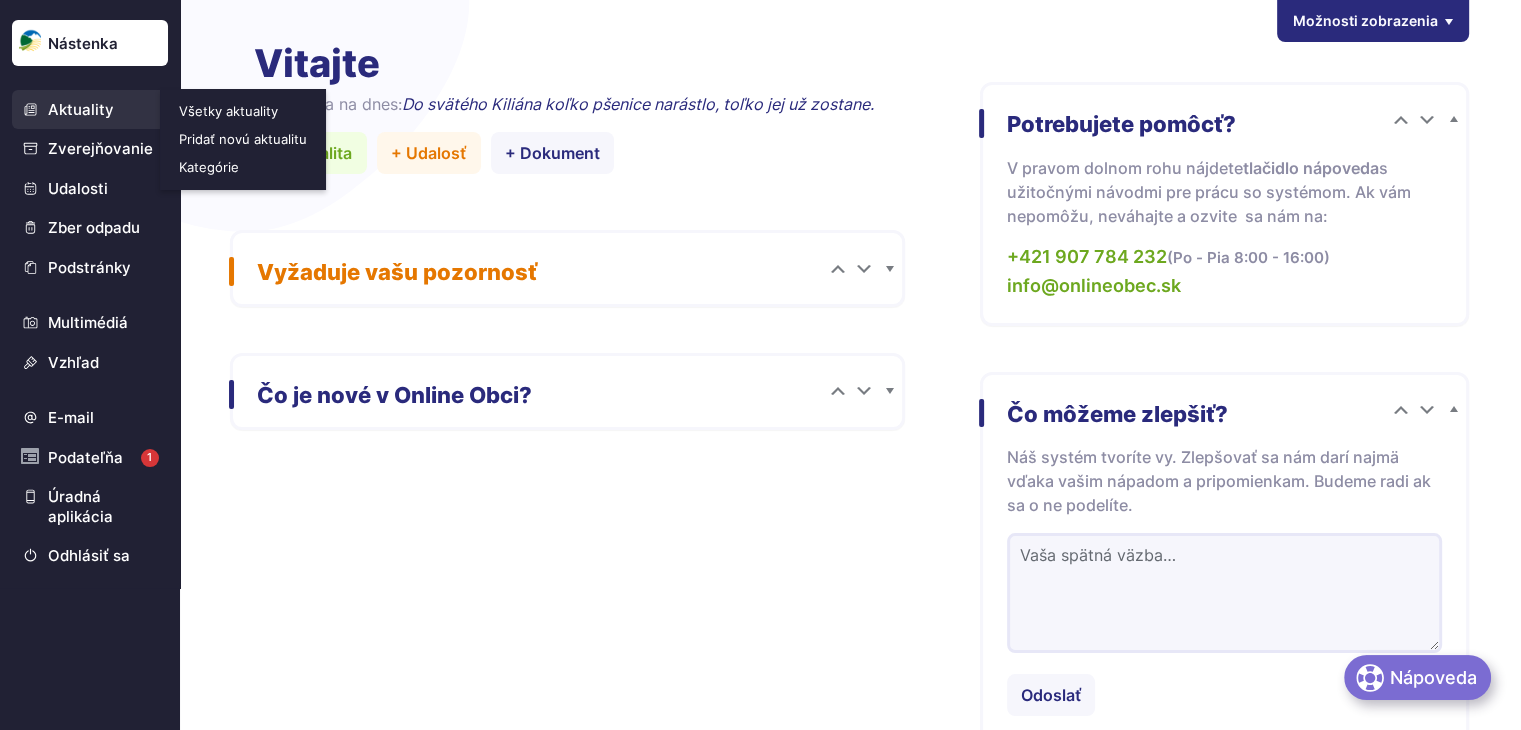 click on "Aktuality" at bounding box center (90, 110) 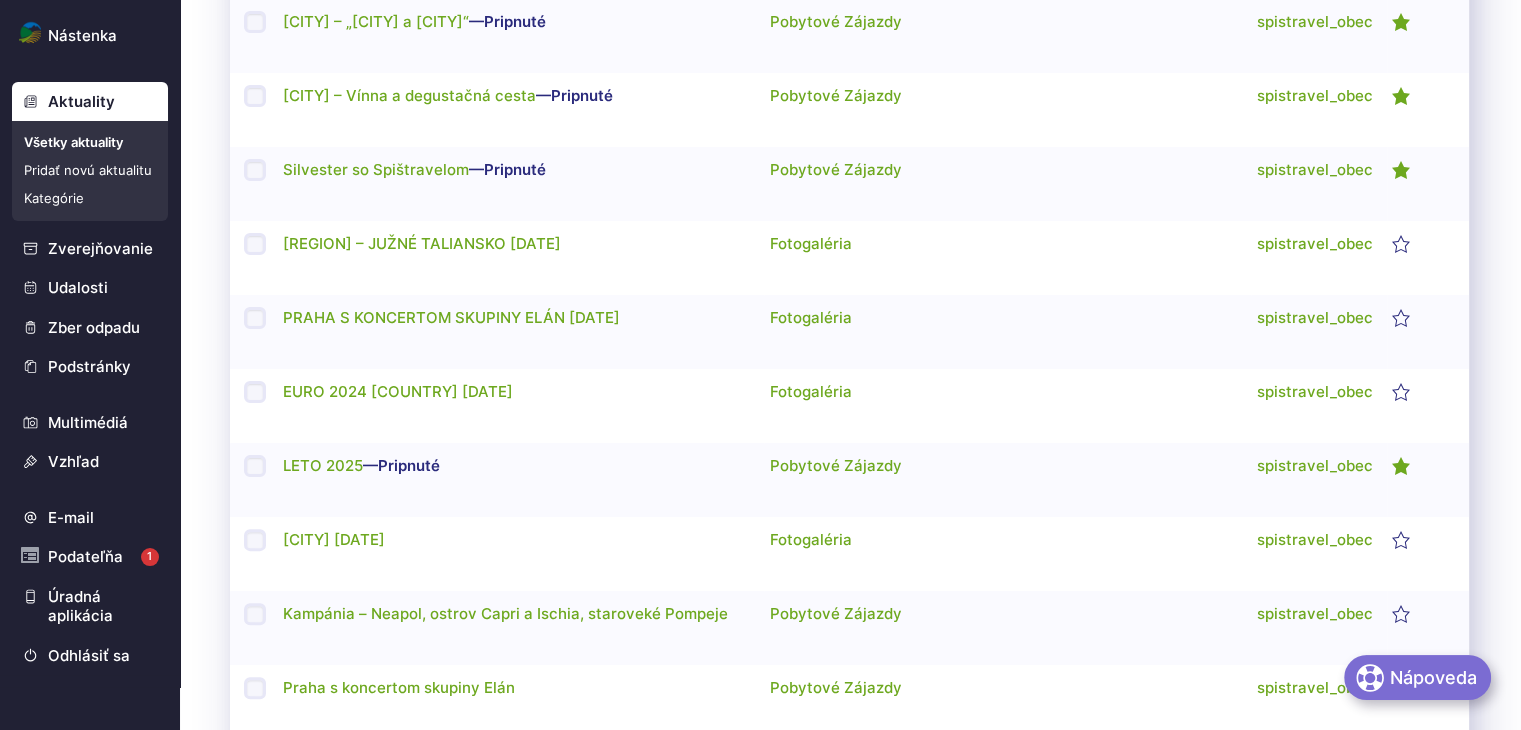 scroll, scrollTop: 300, scrollLeft: 0, axis: vertical 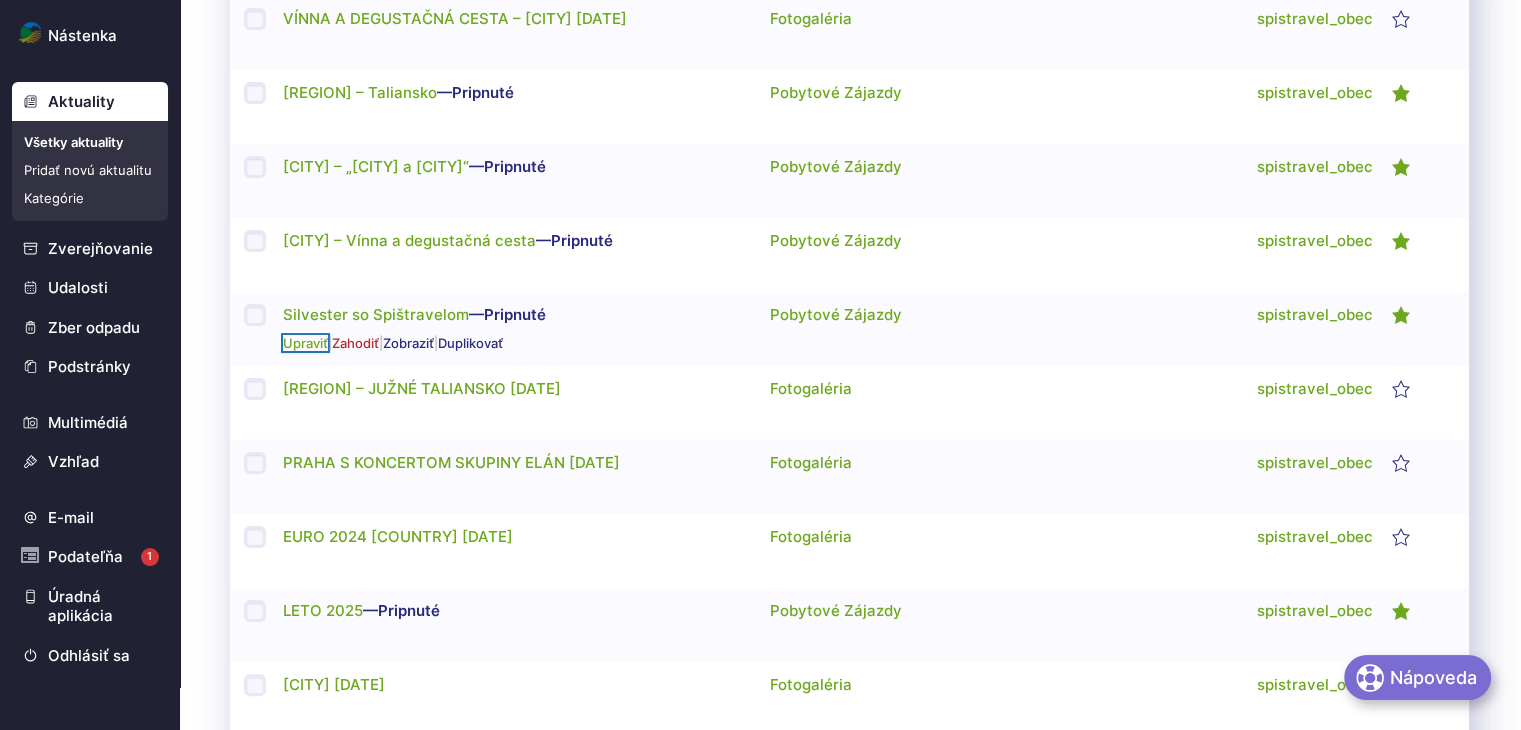 click on "Upraviť" at bounding box center [305, 343] 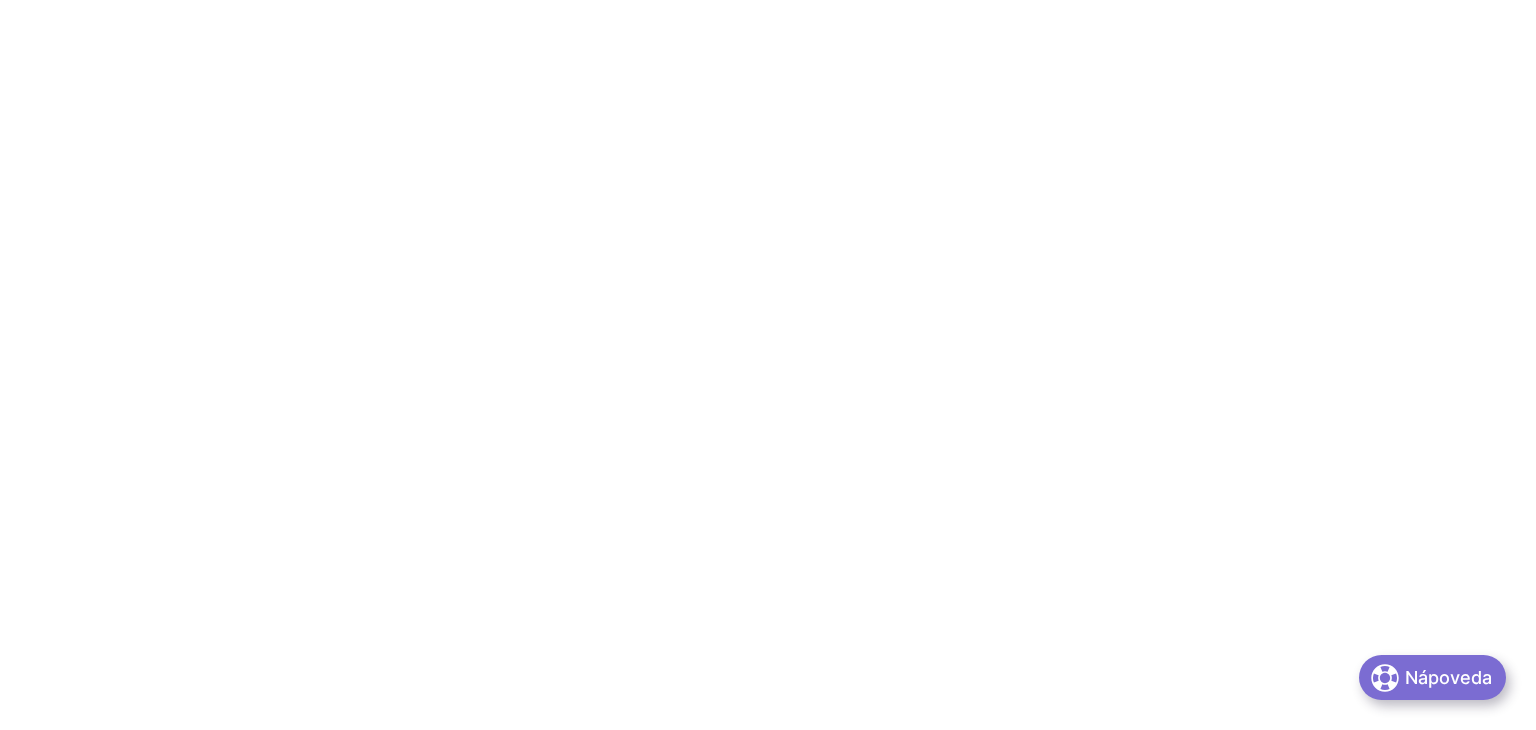 scroll, scrollTop: 0, scrollLeft: 0, axis: both 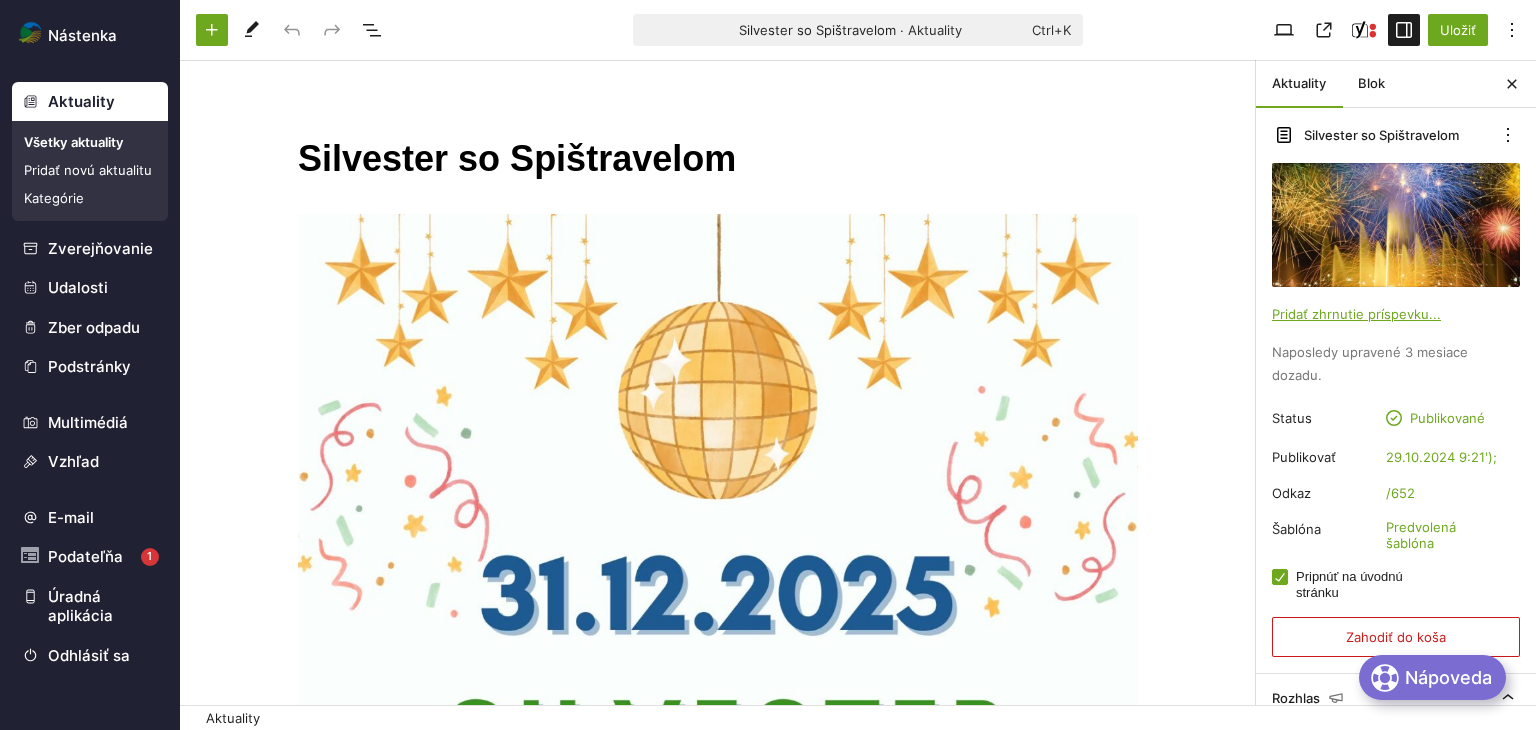 click on "Silvester so Spištravelom" at bounding box center (718, 159) 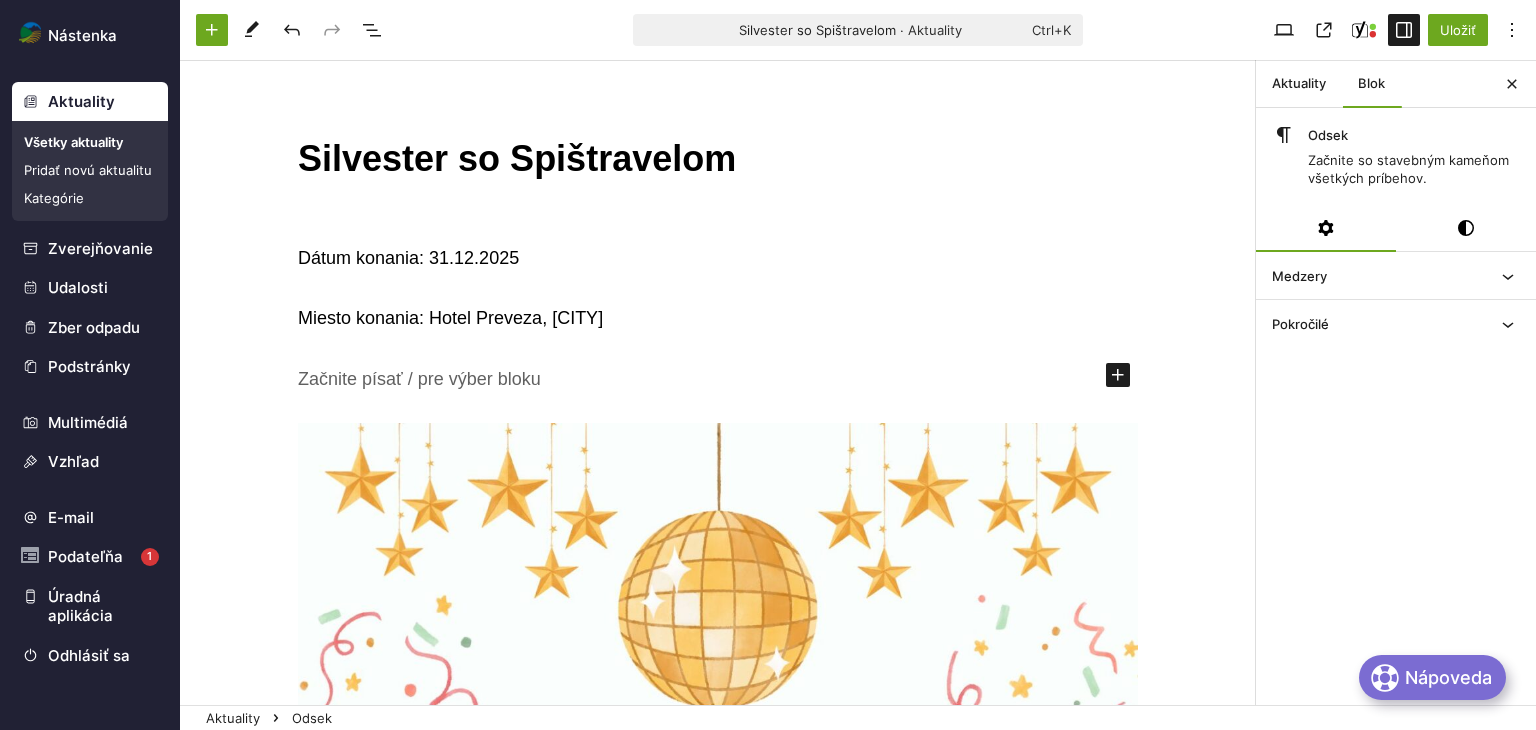 click on "Dátum konania: 31.12.2025  Miesto konania: Hotel Preveza, [CITY]  ﻿ Presuňte sem súbory" at bounding box center (718, 921) 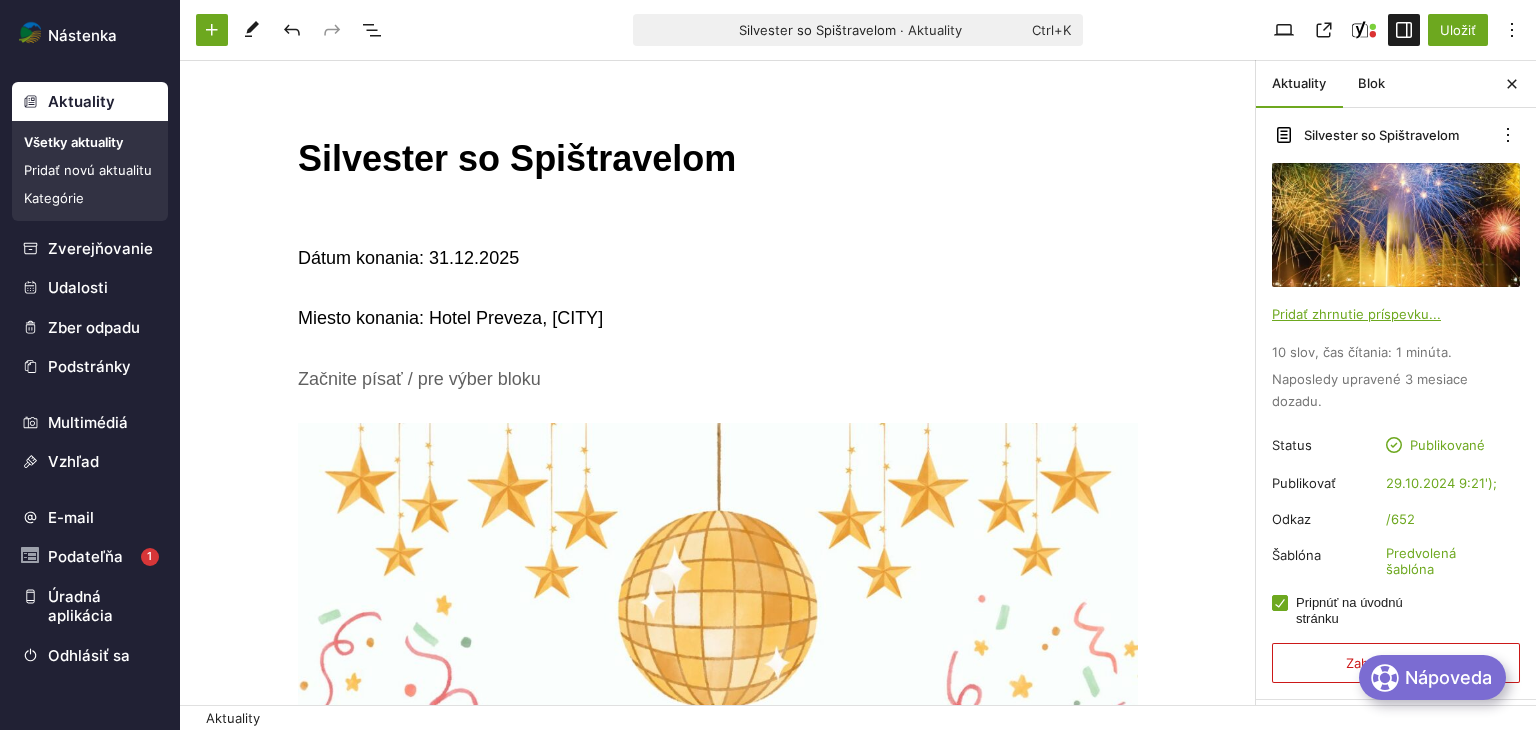 click on "Dátum konania: 31.12.2025  Miesto konania: Hotel Preveza, [CITY]  ﻿ Presuňte sem súbory" at bounding box center (718, 921) 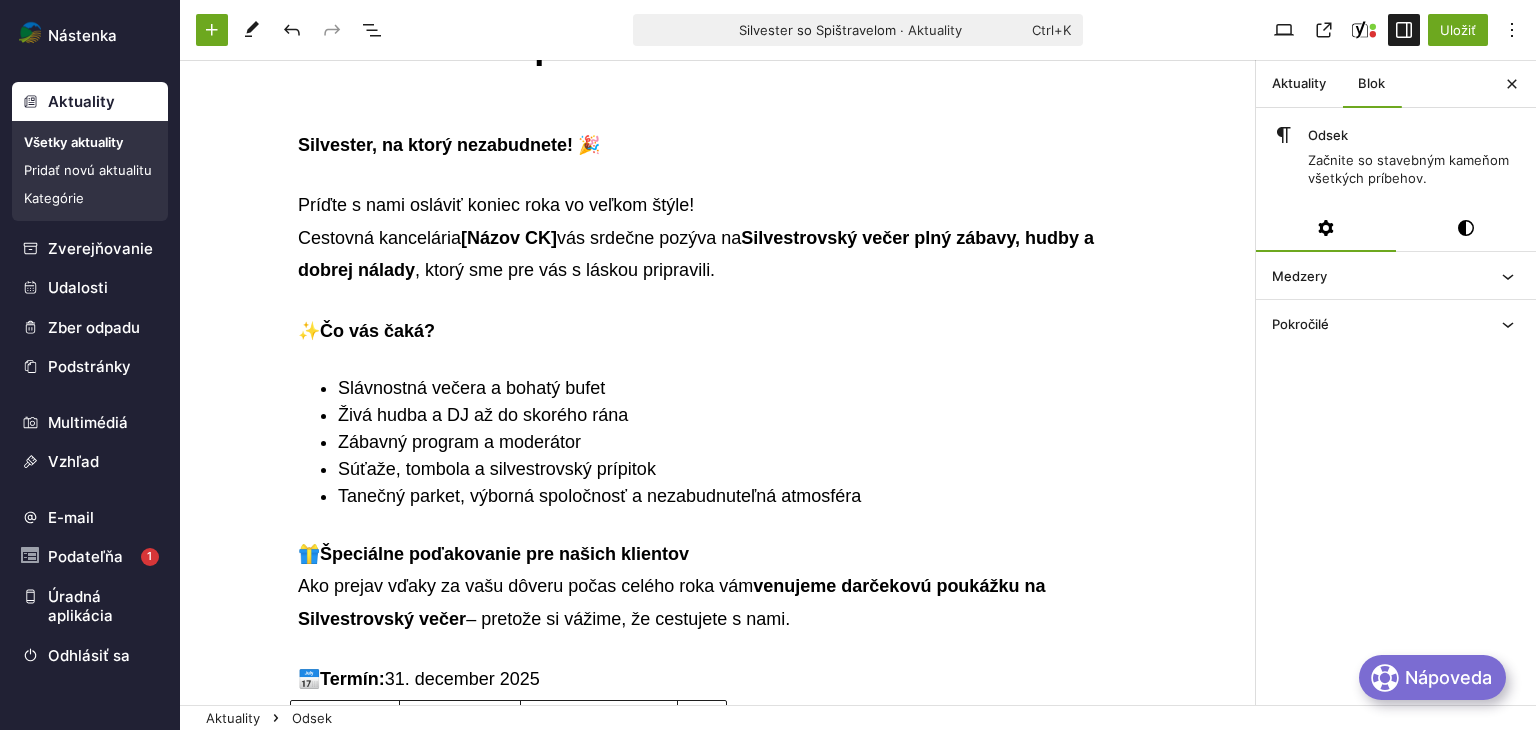 scroll, scrollTop: 0, scrollLeft: 0, axis: both 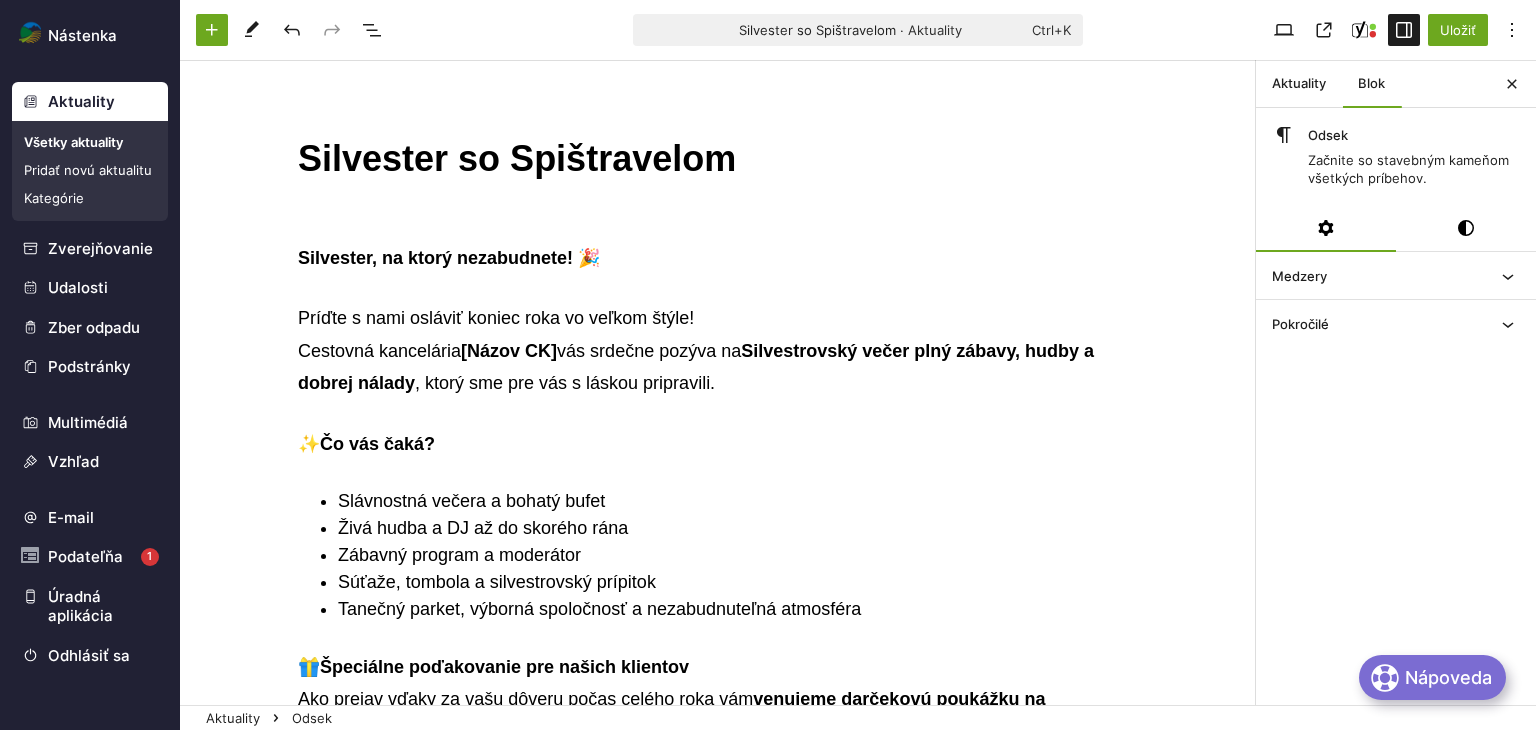 click on "Silvester so Spištravelom" at bounding box center [718, 159] 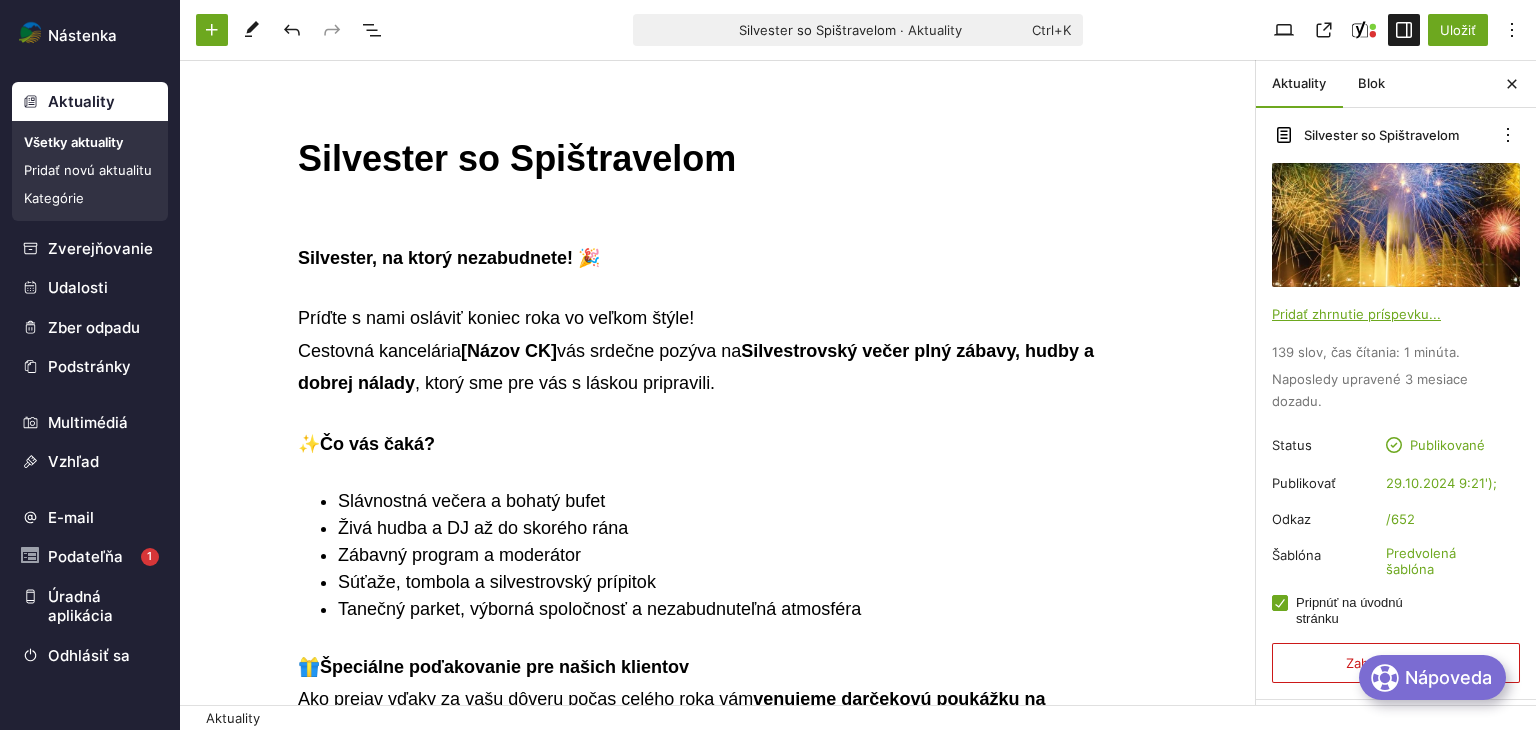 click on "Silvester so Spištravelom" at bounding box center [718, 159] 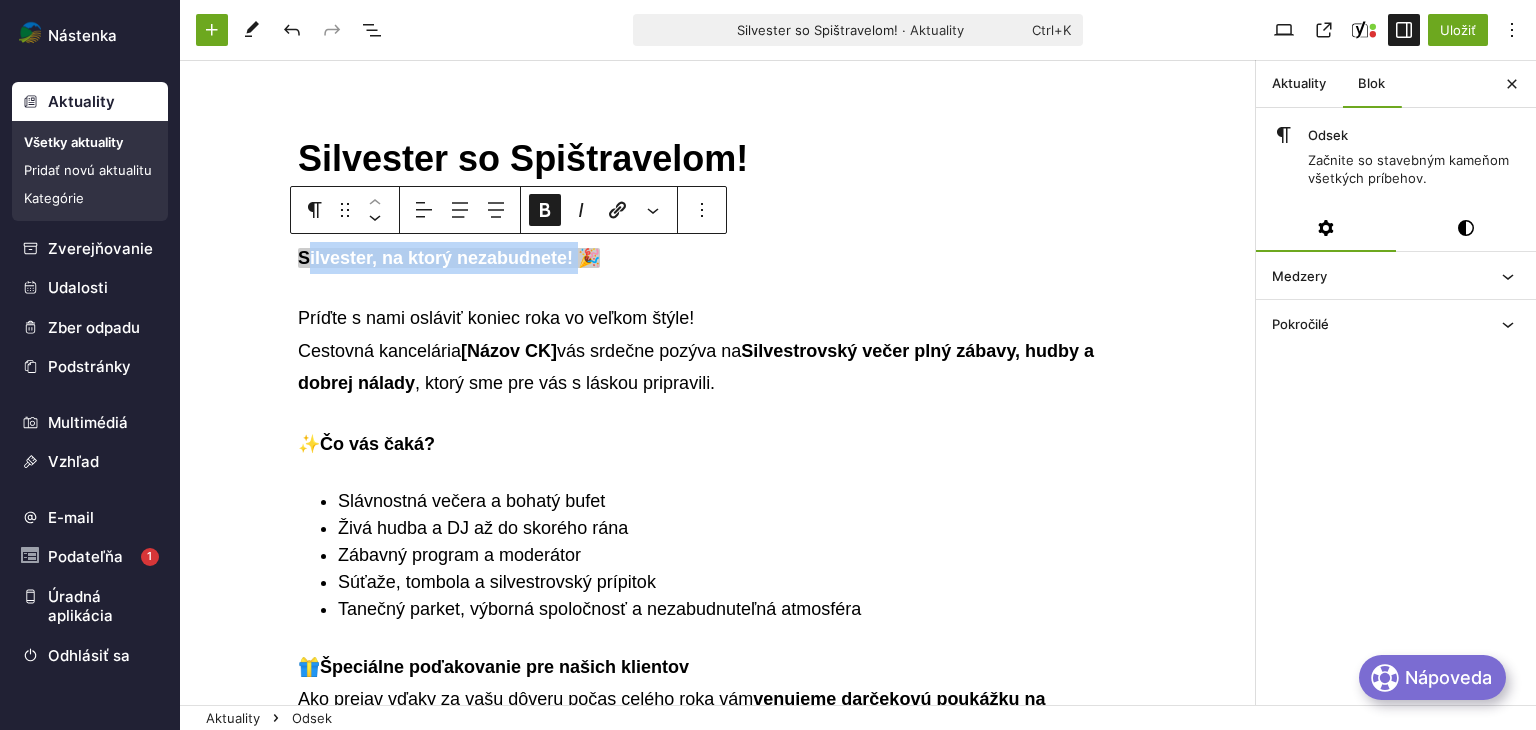 drag, startPoint x: 444, startPoint y: 262, endPoint x: 293, endPoint y: 270, distance: 151.21178 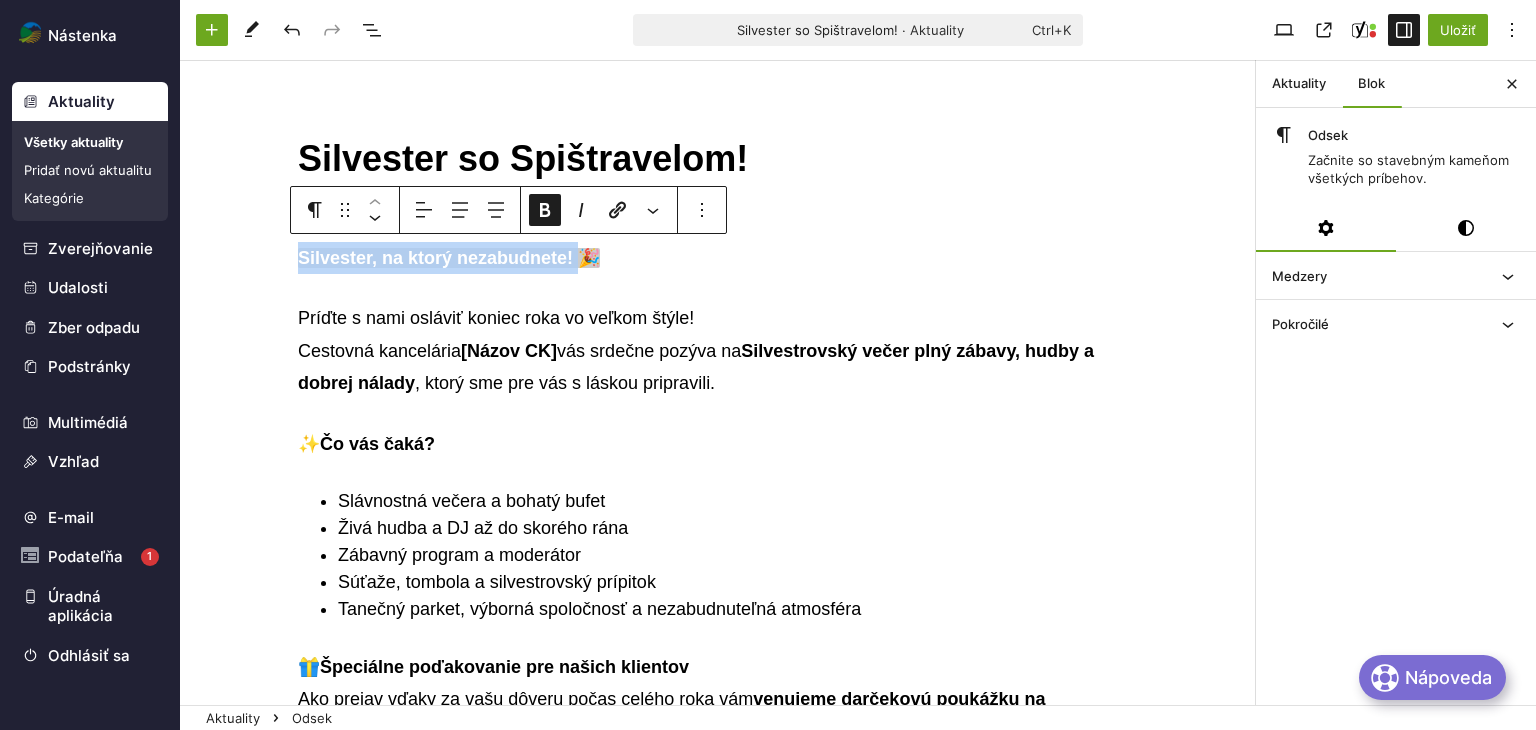 drag, startPoint x: 516, startPoint y: 265, endPoint x: 668, endPoint y: 253, distance: 152.47295 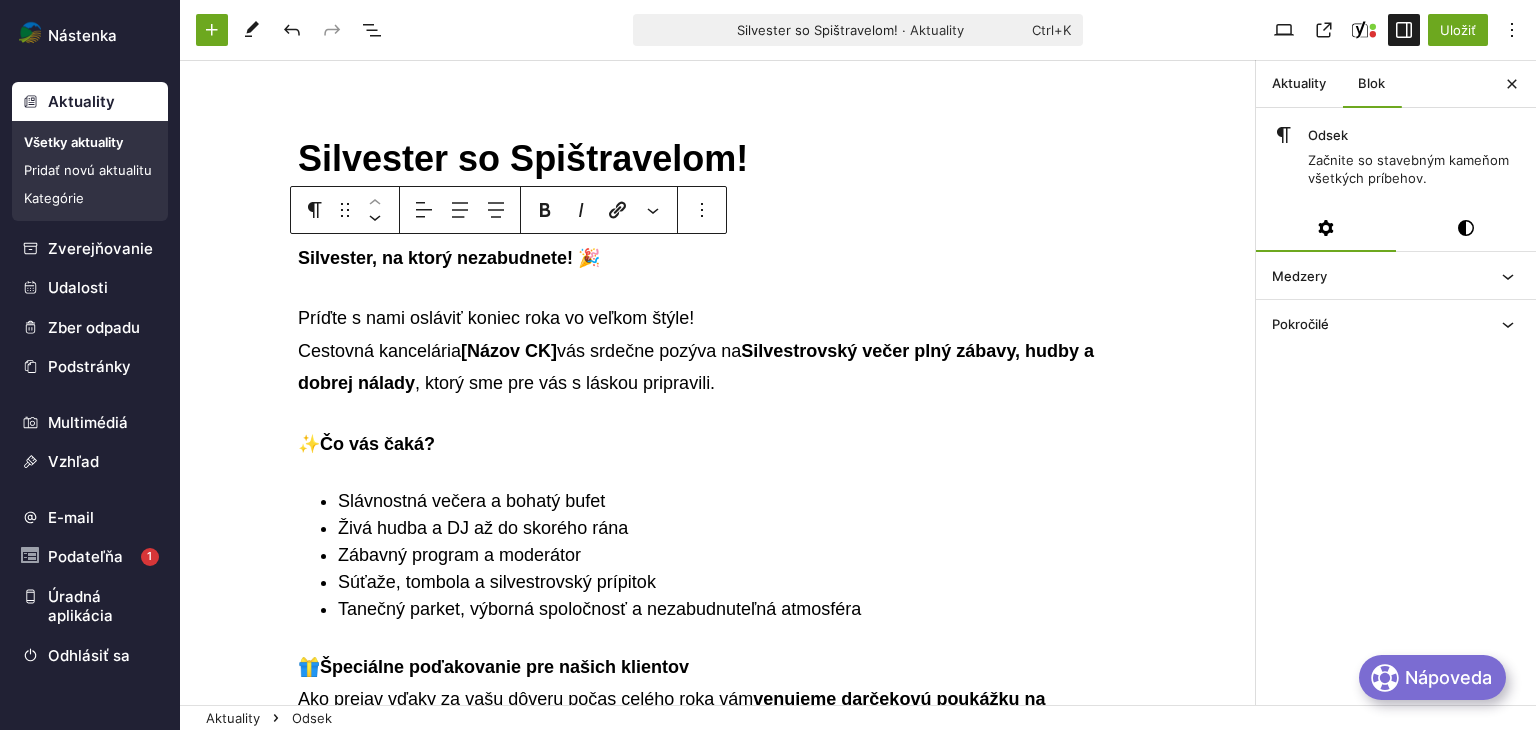 click on "Silvester, na ktorý nezabudnete! 🎉" at bounding box center [718, 258] 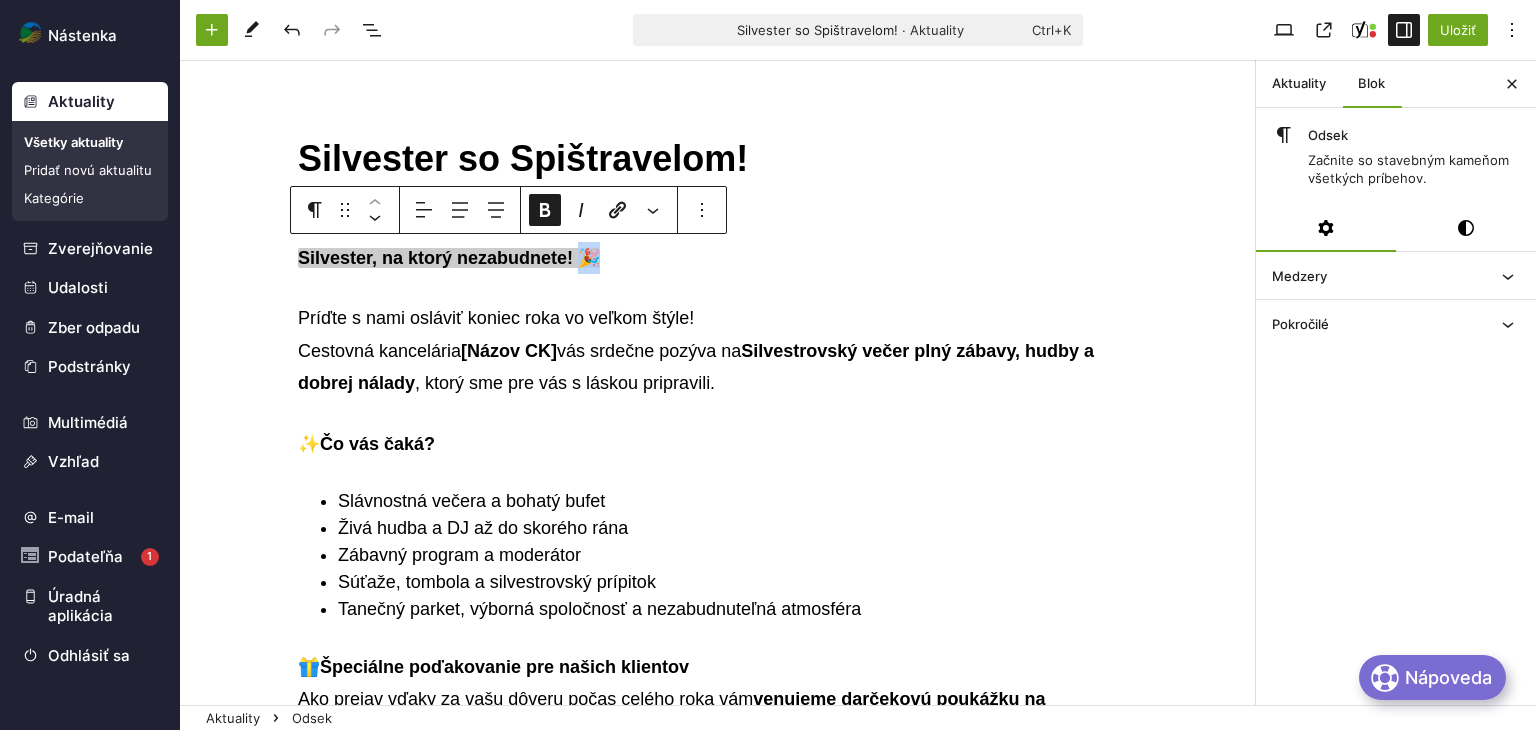 drag, startPoint x: 577, startPoint y: 261, endPoint x: 560, endPoint y: 258, distance: 17.262676 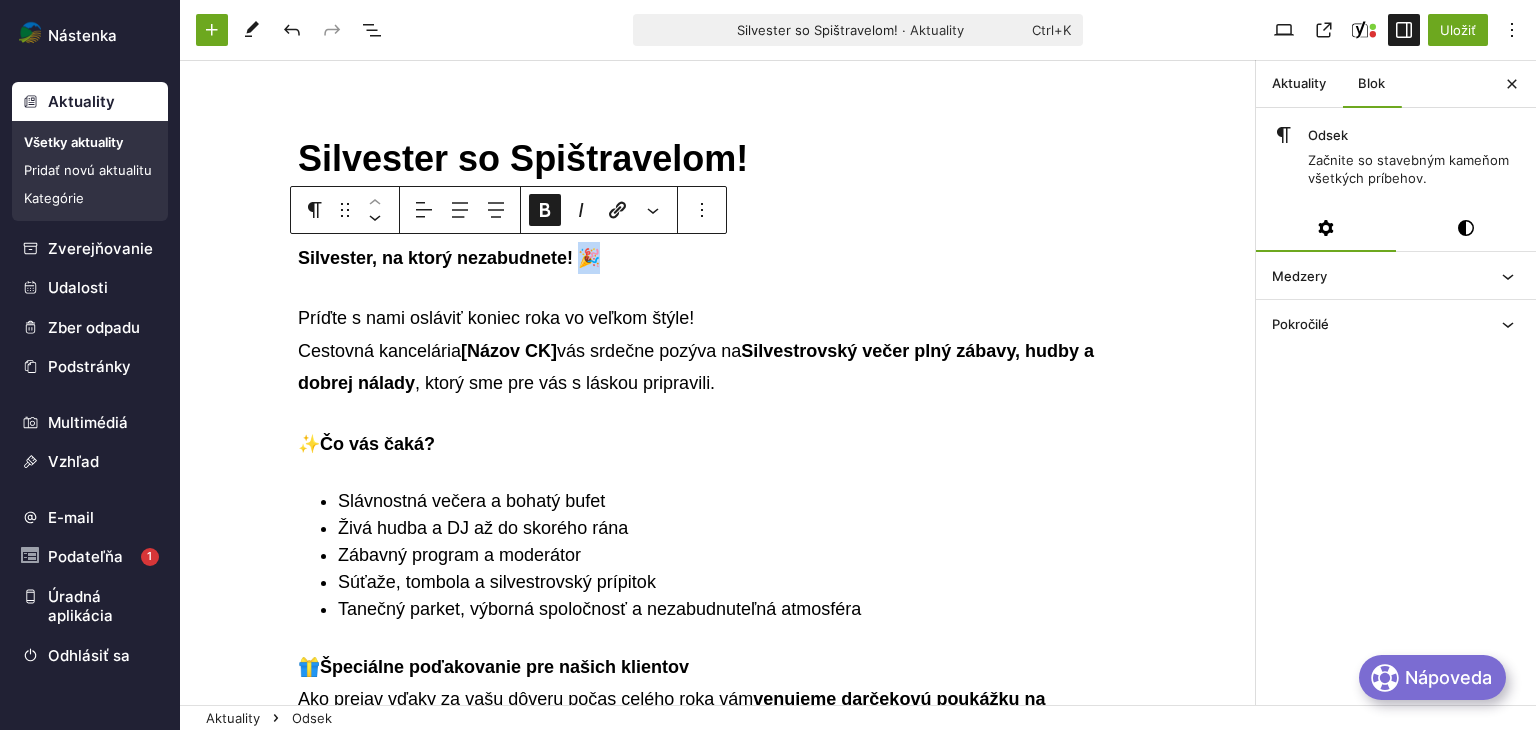 click on "Silvester so Spištravelom!" at bounding box center [718, 159] 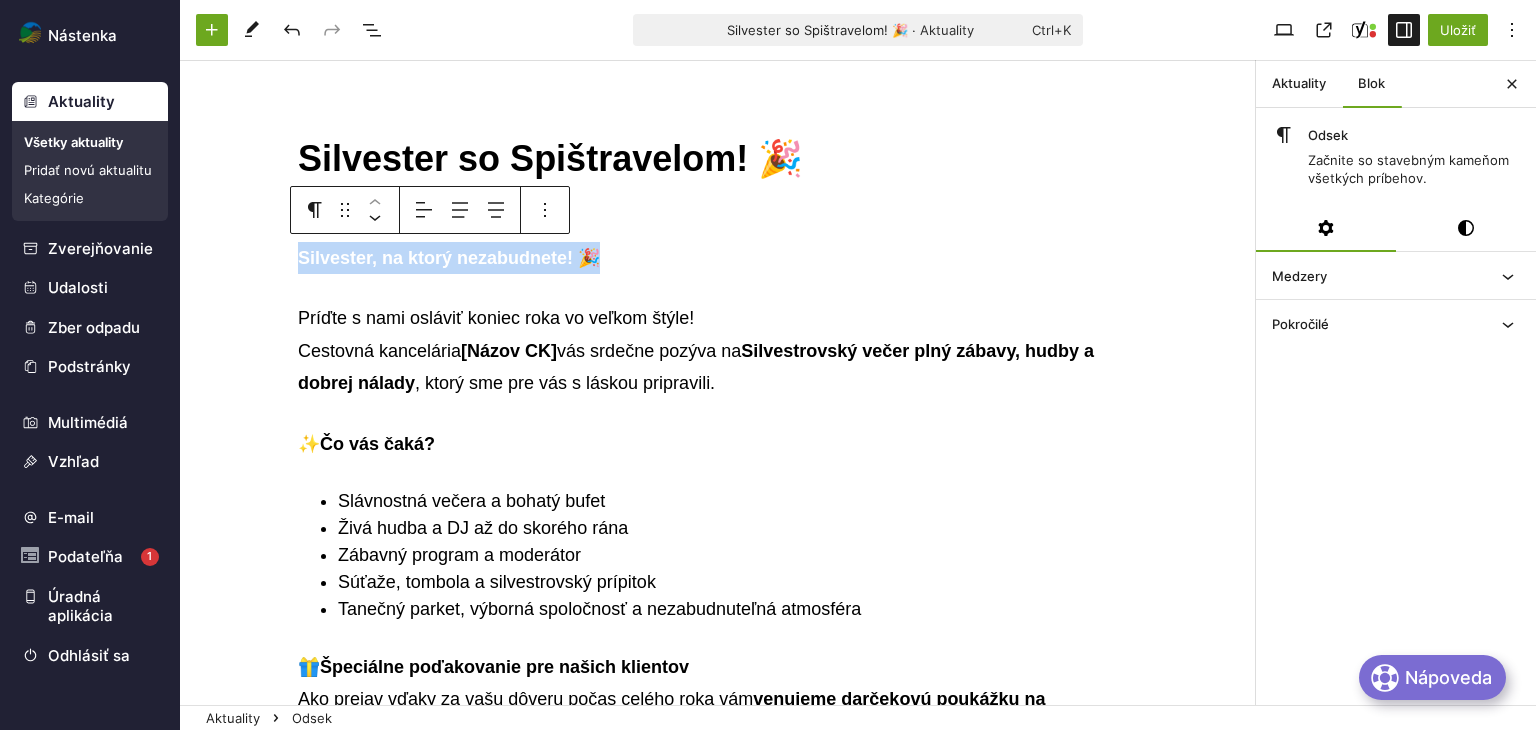 drag, startPoint x: 453, startPoint y: 264, endPoint x: 285, endPoint y: 256, distance: 168.19037 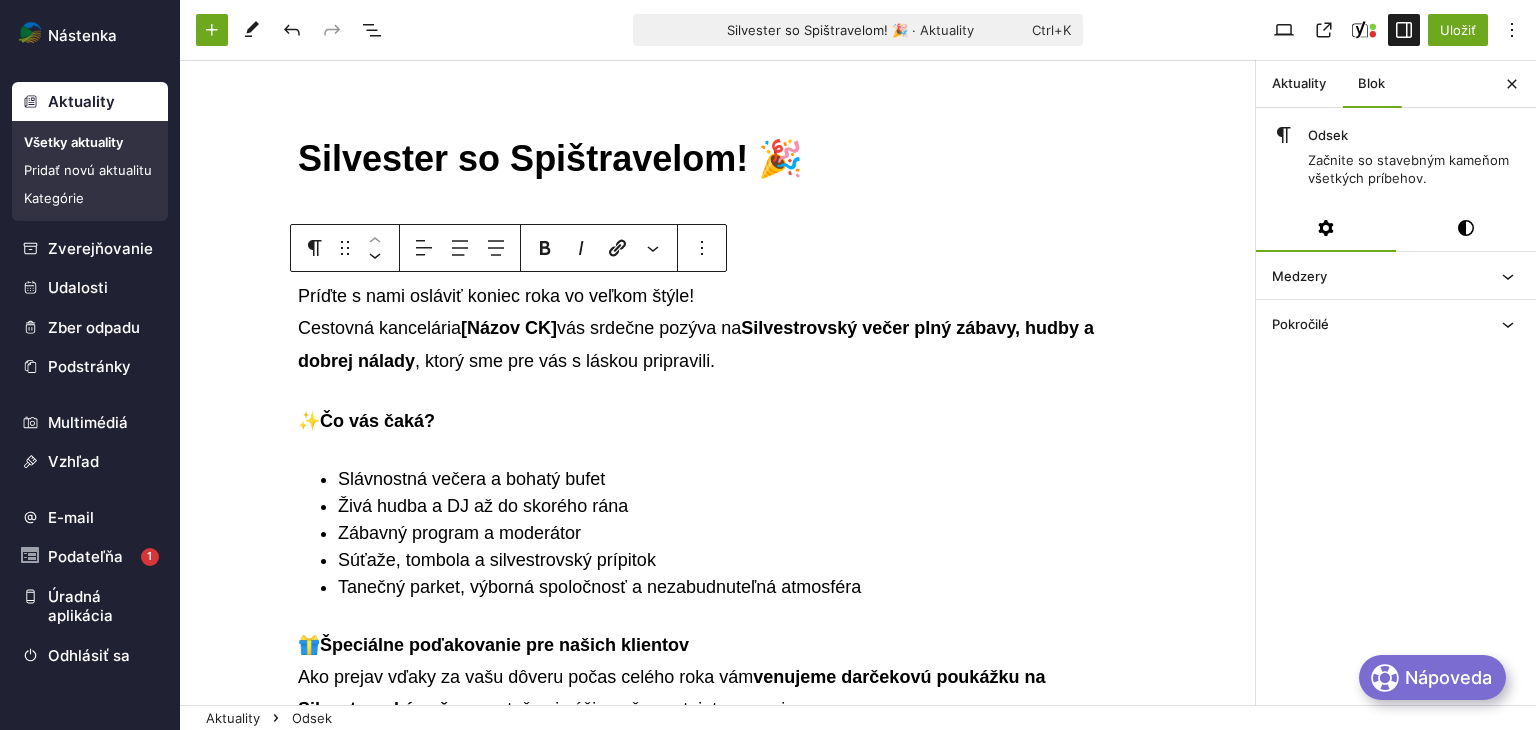 scroll, scrollTop: 0, scrollLeft: 0, axis: both 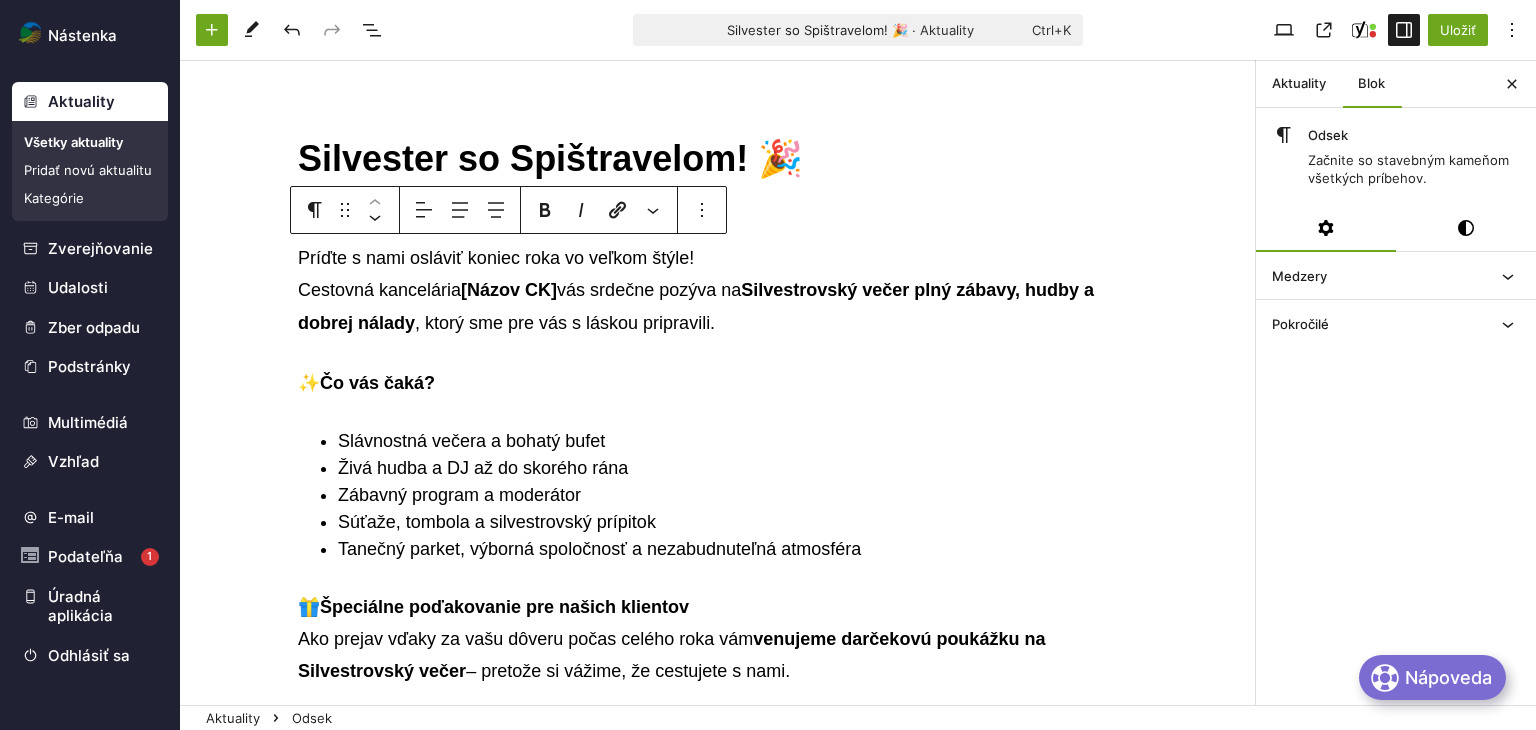 click on "Príďte s nami osláviť koniec roka vo veľkom štýle! Cestovná kancelária  [Názov CK]  vás srdečne pozýva na  Silvestrovský večer plný zábavy, hudby a dobrej nálady , ktorý sme pre vás s láskou pripravili." at bounding box center (718, 290) 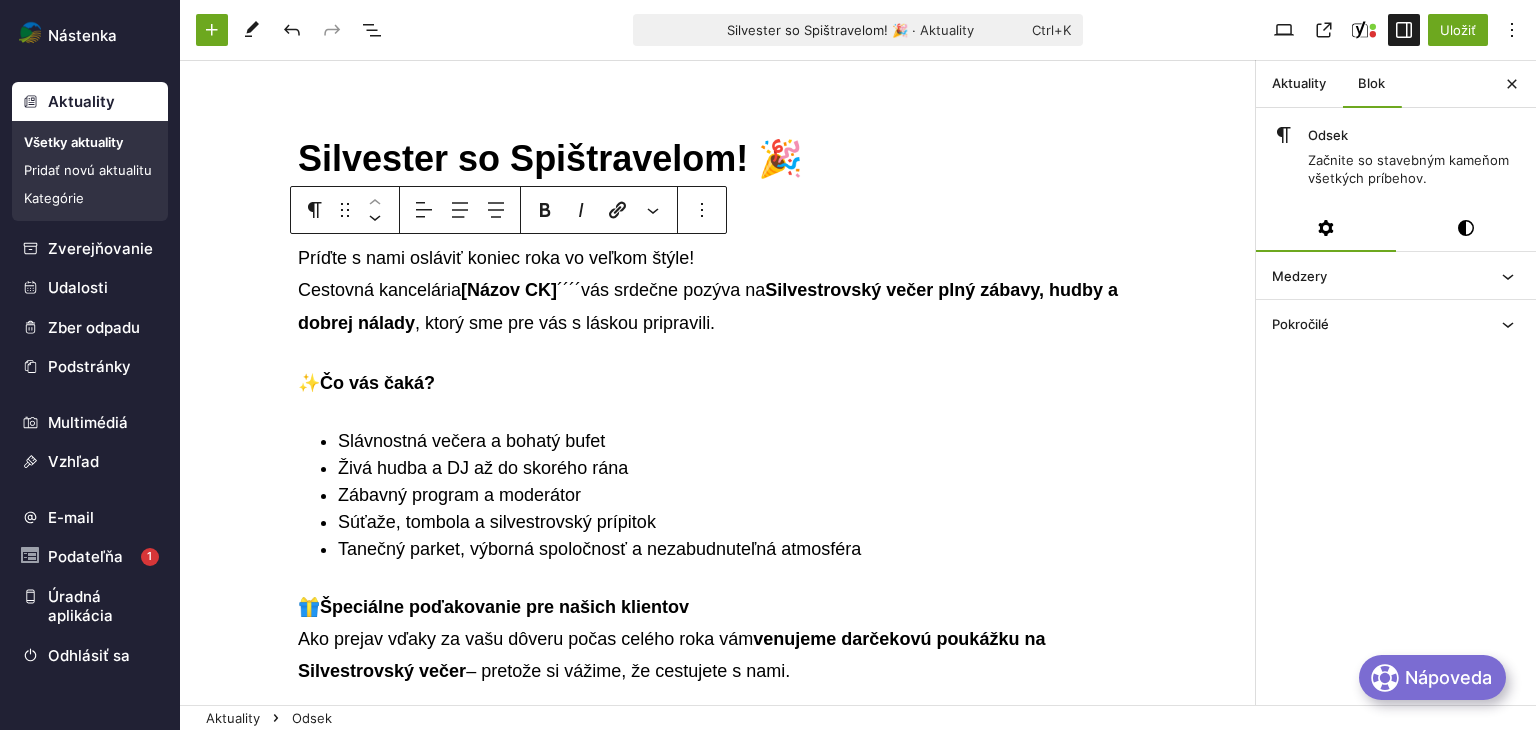 click on "Príďte s nami osláviť koniec roka vo veľkom štýle! Cestovná kancelária  [Názov CK]  ´´´´vás srdečne pozýva na  Silvestrovský večer plný zábavy, hudby a dobrej nálady , ktorý sme pre vás s láskou pripravili." at bounding box center [718, 290] 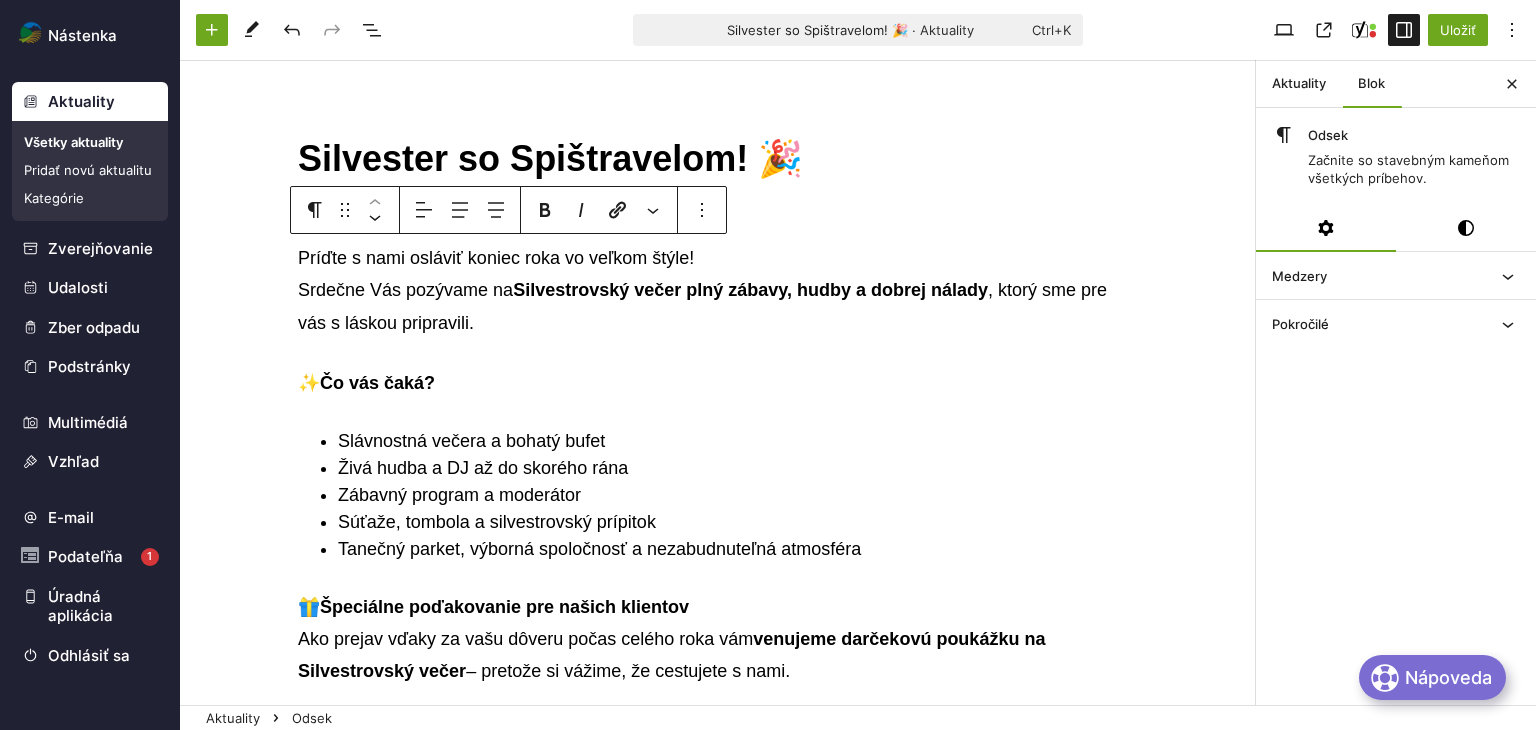 click on "Príďte s nami osláviť koniec roka vo veľkom štýle! Srdečne Vás pozývame na  Silvestrovský večer plný zábavy, hudby a dobrej nálady , ktorý sme pre vás s láskou pripravili." at bounding box center [718, 290] 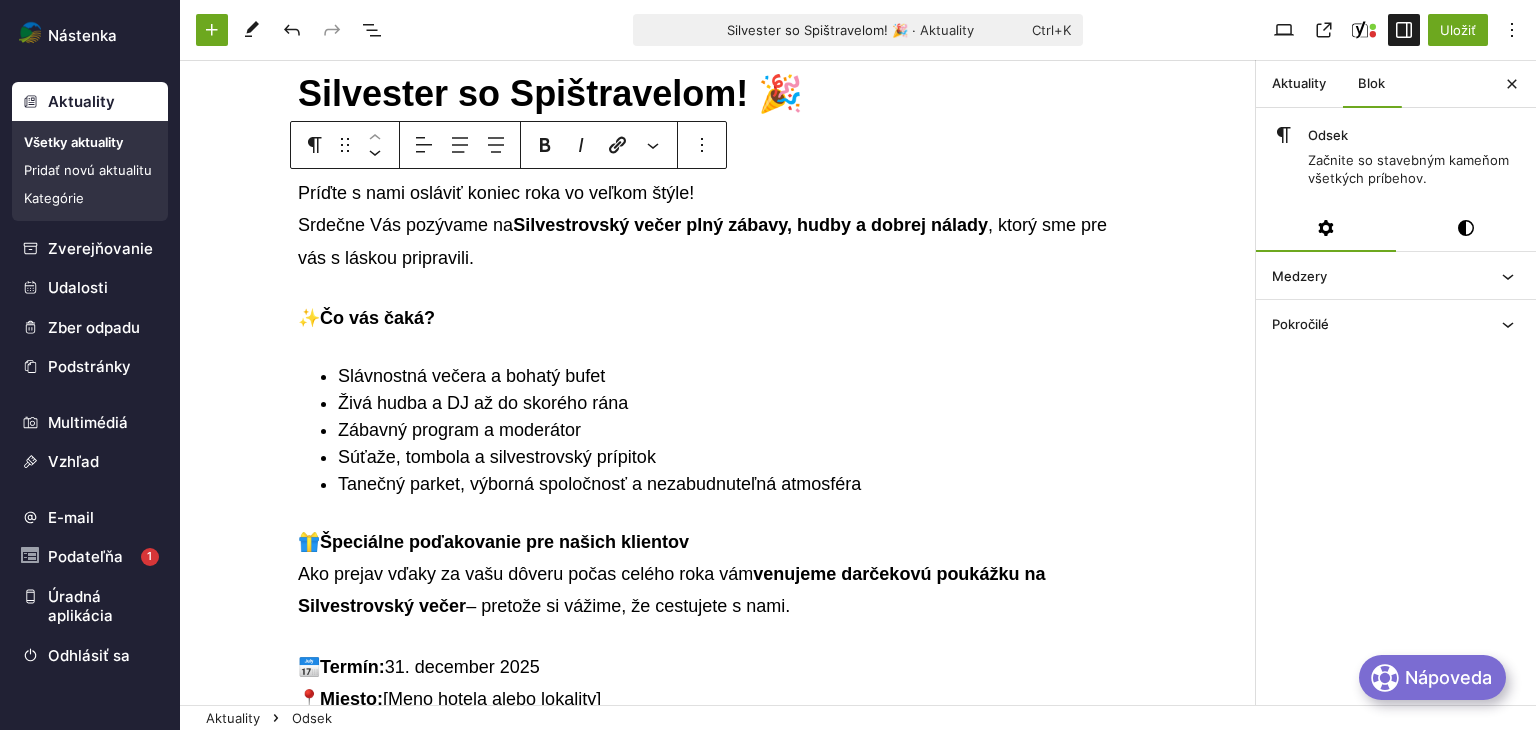 scroll, scrollTop: 100, scrollLeft: 0, axis: vertical 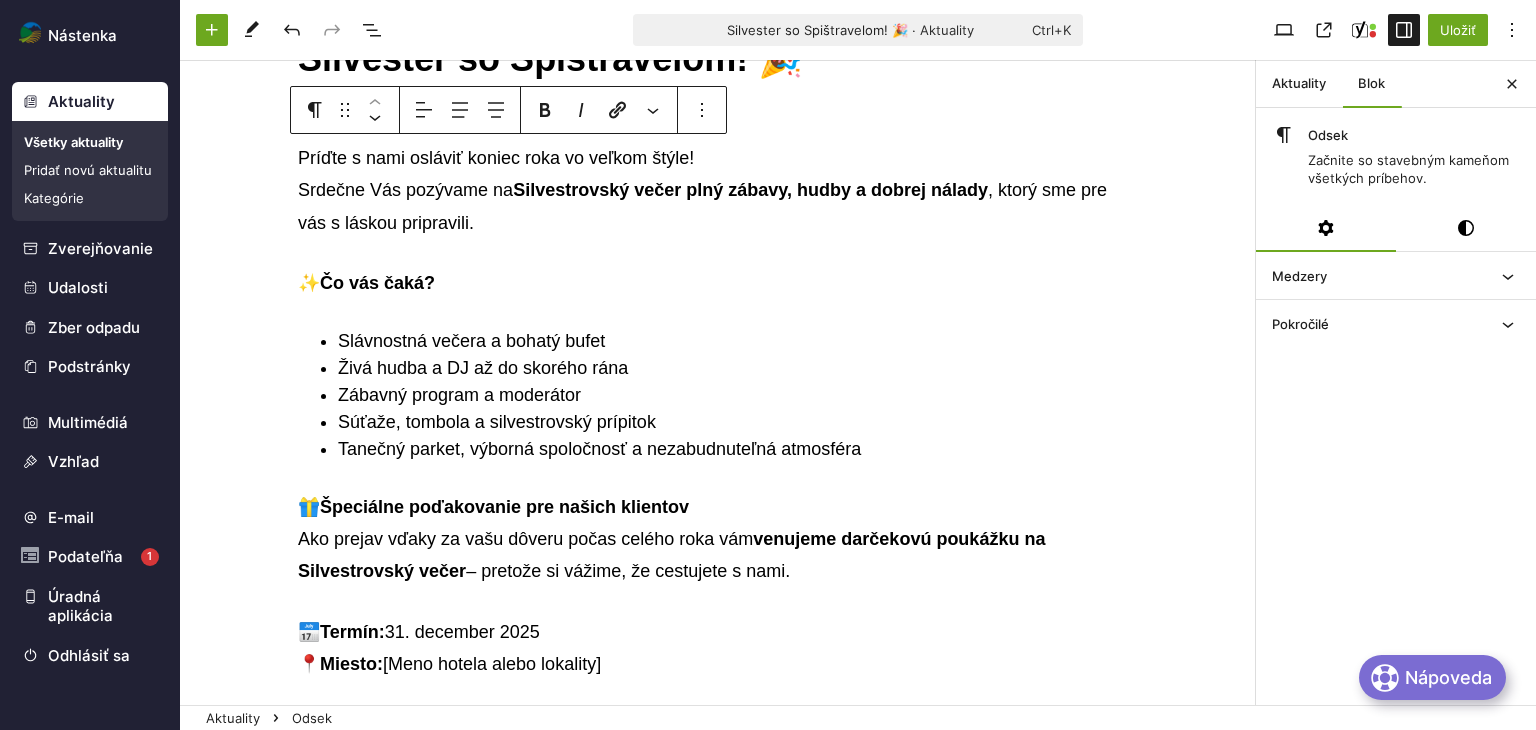 drag, startPoint x: 440, startPoint y: 361, endPoint x: 440, endPoint y: 382, distance: 21 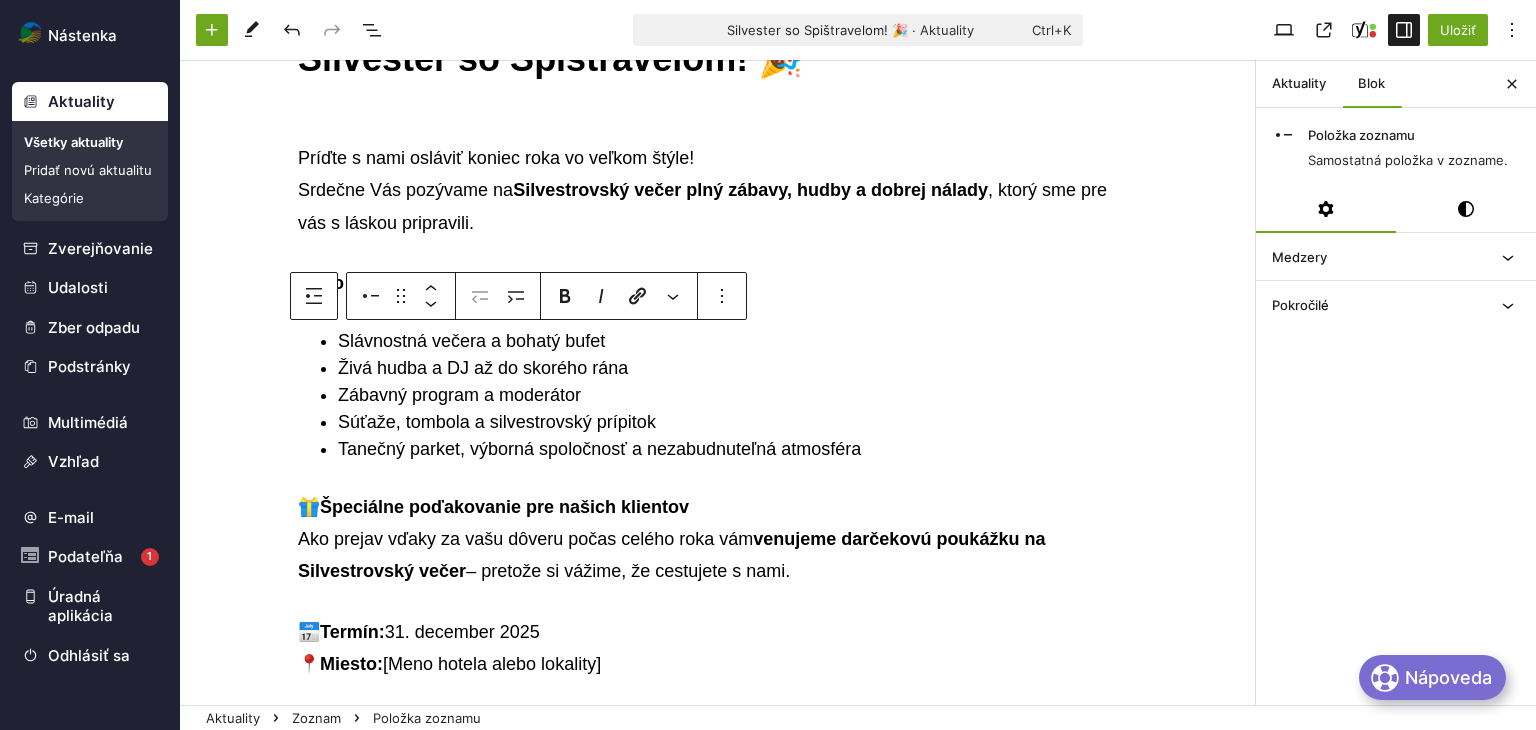 click on "Zábavný program a moderátor" at bounding box center (738, 395) 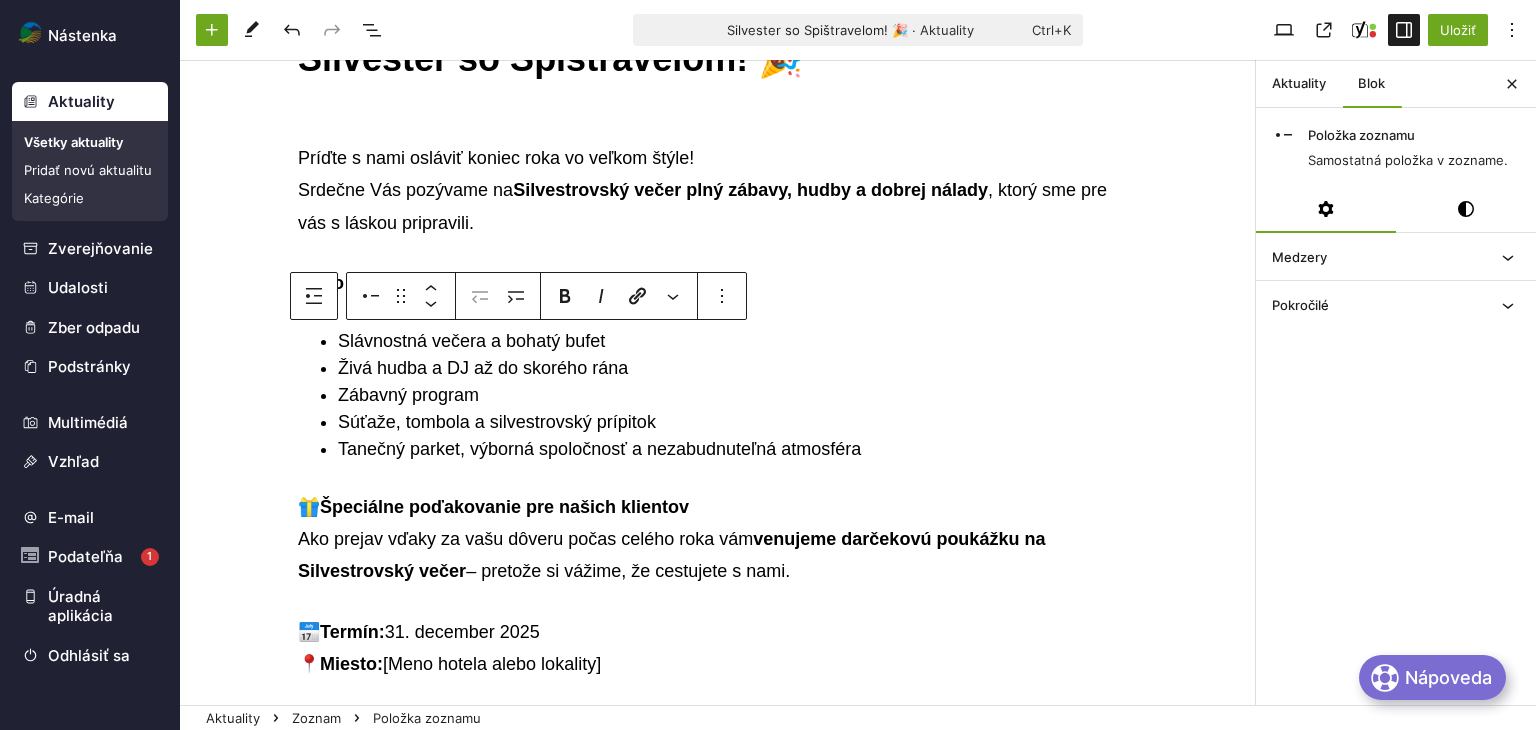 click on "Súťaže, tombola a silvestrovský prípitok" at bounding box center (738, 422) 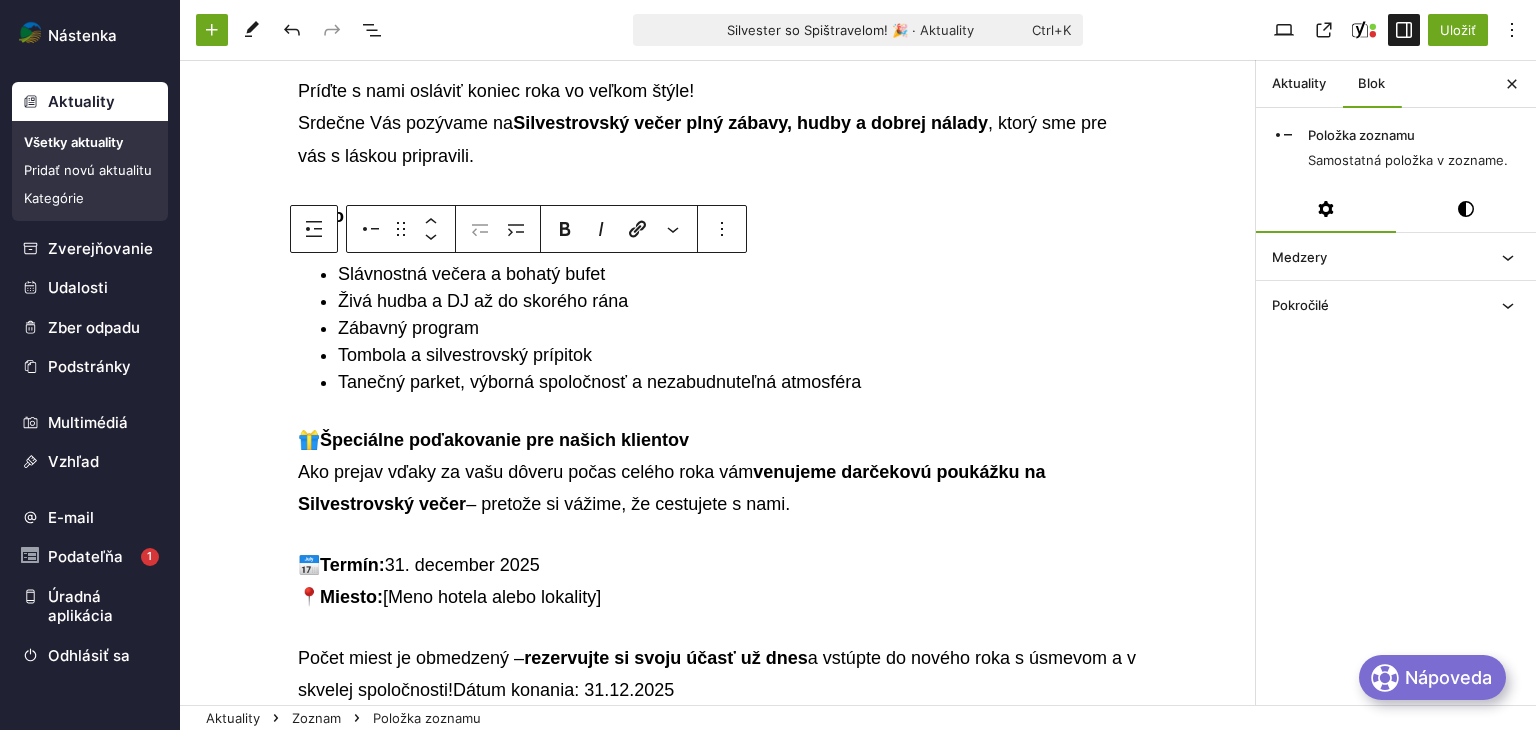 scroll, scrollTop: 200, scrollLeft: 0, axis: vertical 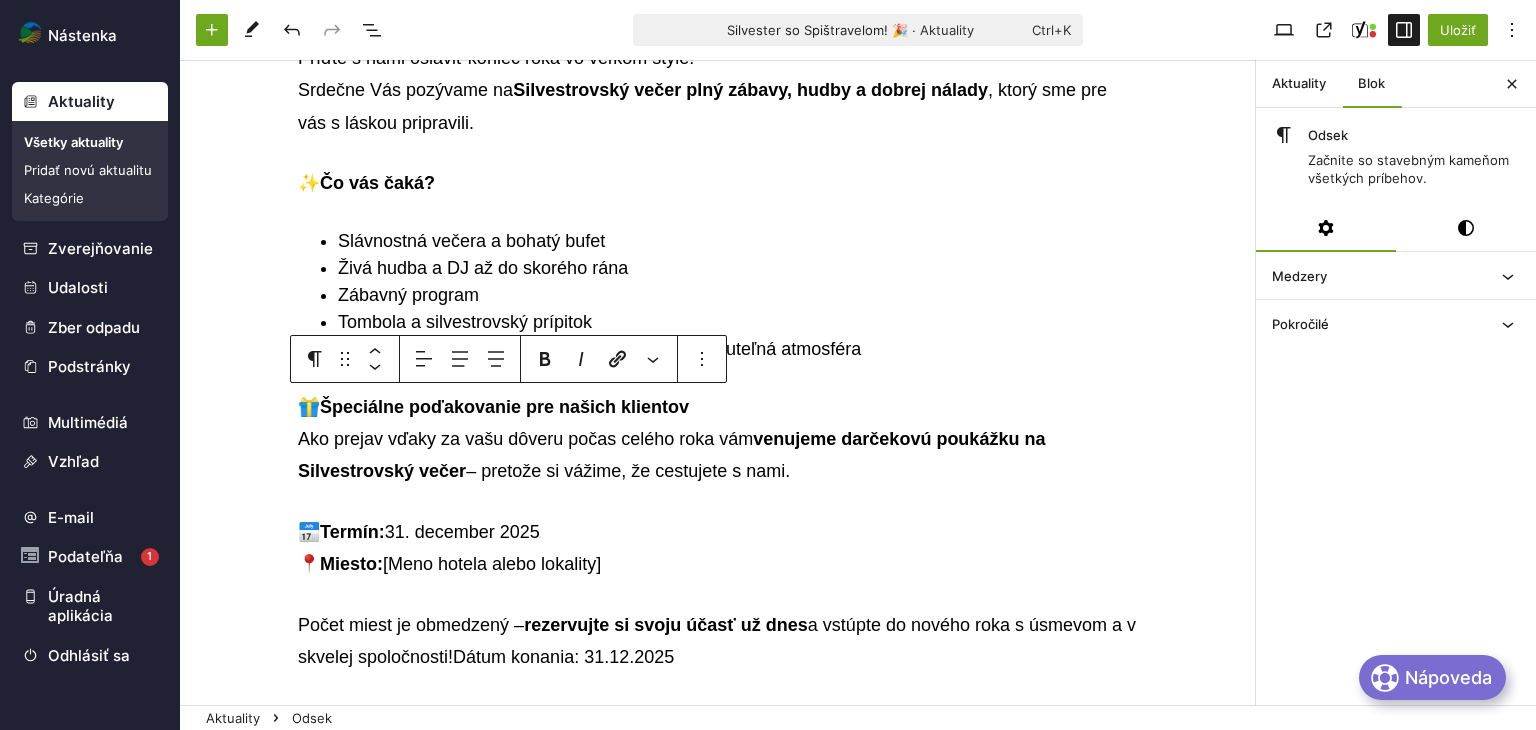 drag, startPoint x: 667, startPoint y: 476, endPoint x: 289, endPoint y: 408, distance: 384.0677 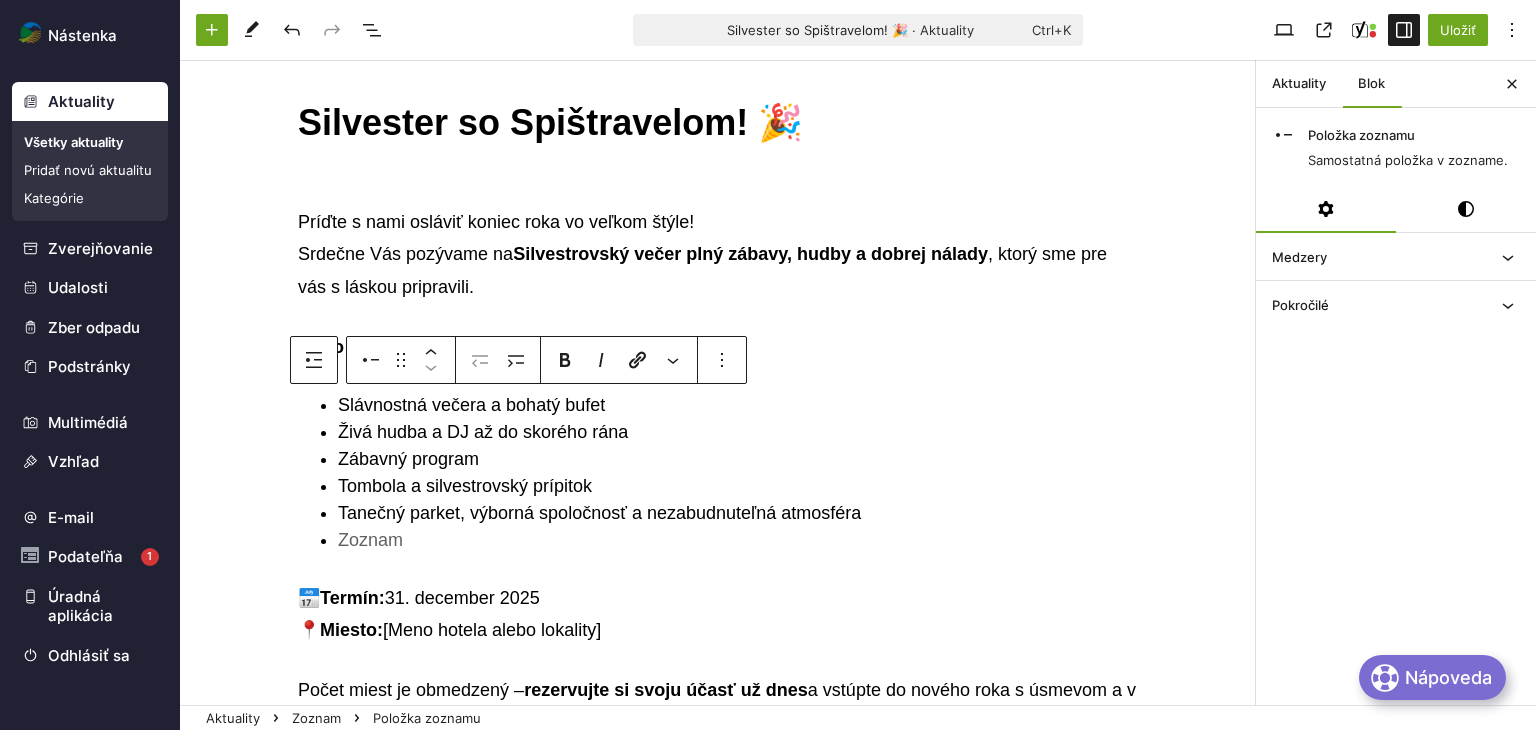 scroll, scrollTop: 0, scrollLeft: 0, axis: both 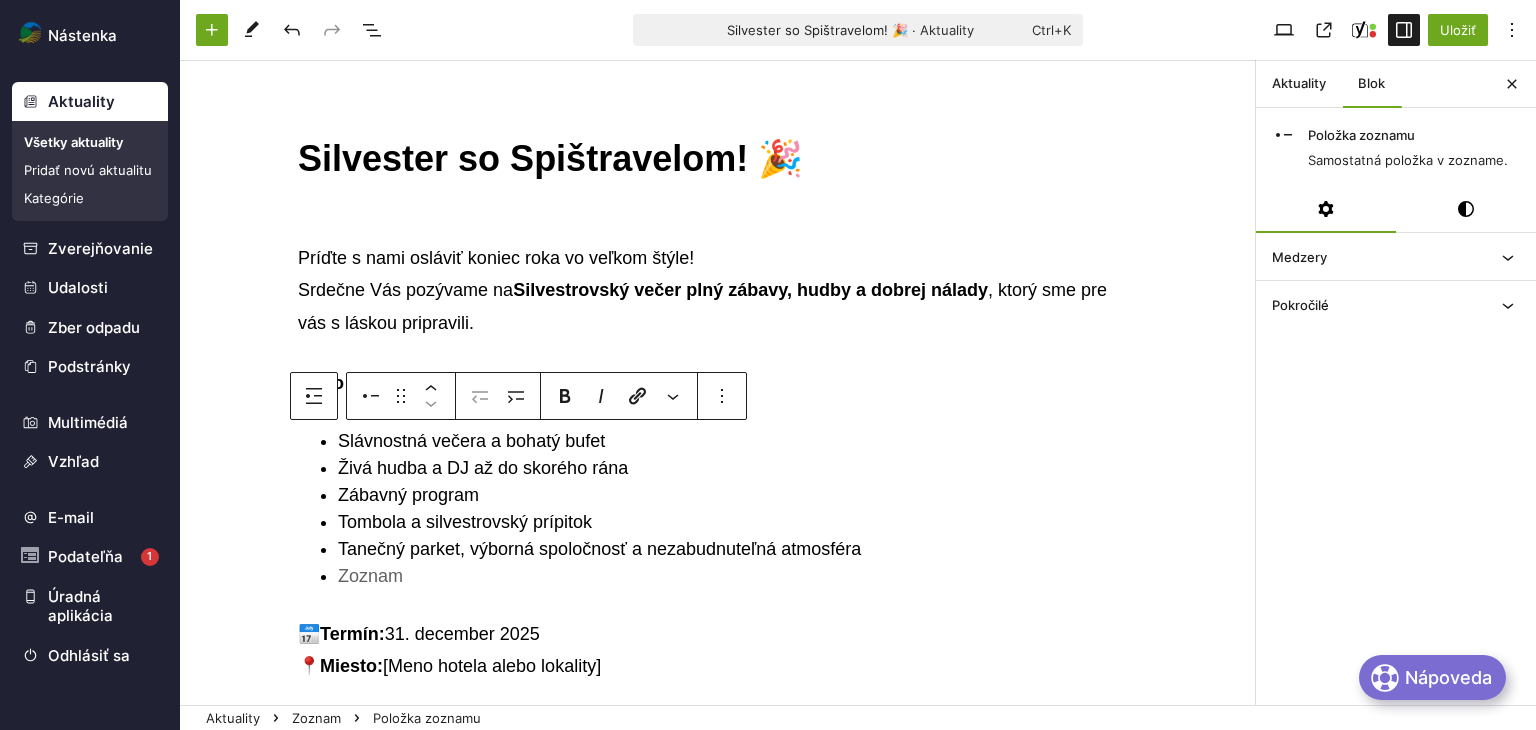 click on "Čo vás čaká? Slávnostná večera a bohatý bufet Živá hudba a DJ až do skorého rána Zábavný program  Tombola a silvestrovský prípitok Tanečný parket, výborná spoločnosť a nezabudnuteľná atmosféra ﻿ 📅  Termín:  31. december 2025 📍  Miesto:  [Meno hotela alebo lokality] Počet miest je obmedzený –  rezervujte si svoju účasť už dnes  a vstúpte do nového roka s úsmevom a v skvelej spoločnosti!Dátum konania: 31.12.2025  Miesto konania: Hotel Preveza, [CITY]  ﻿ Presuňte sem súbory" at bounding box center [718, 1172] 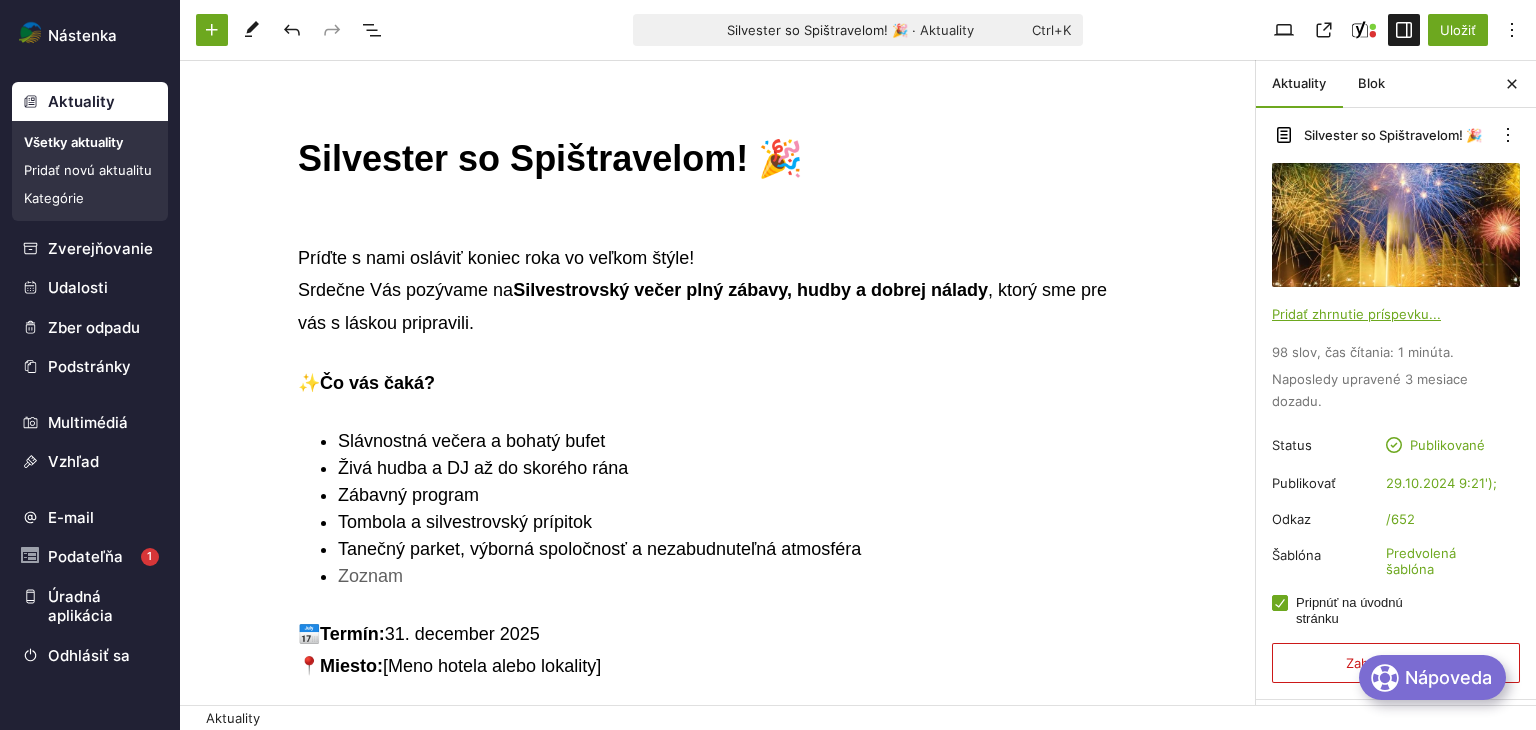 click on "Príďte s nami osláviť koniec roka vo veľkom štýle! Srdečne Vás pozývame na  Silvestrovský večer plný zábavy, hudby a dobrej nálady , ktorý sme pre vás s láskou pripravili." at bounding box center (718, 290) 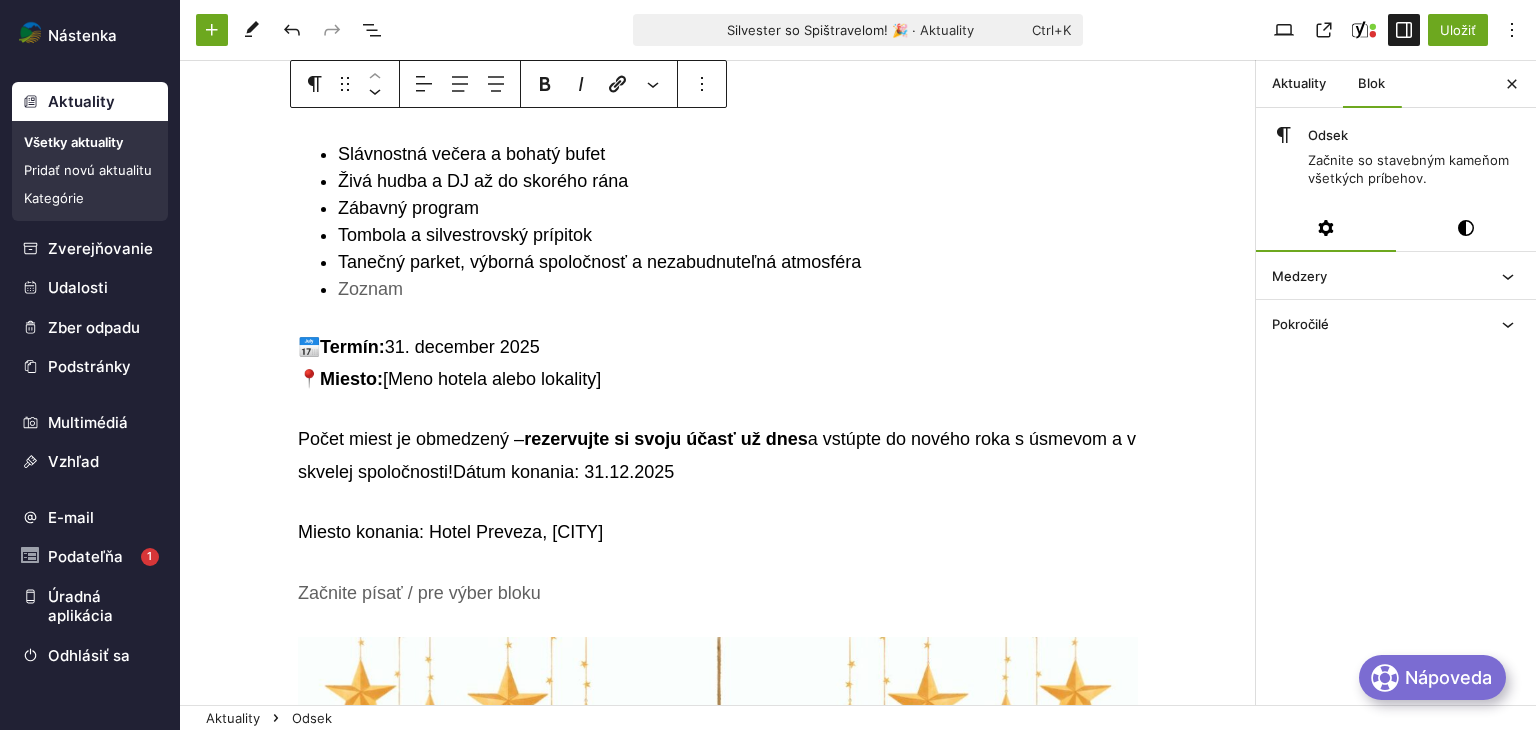 scroll, scrollTop: 300, scrollLeft: 0, axis: vertical 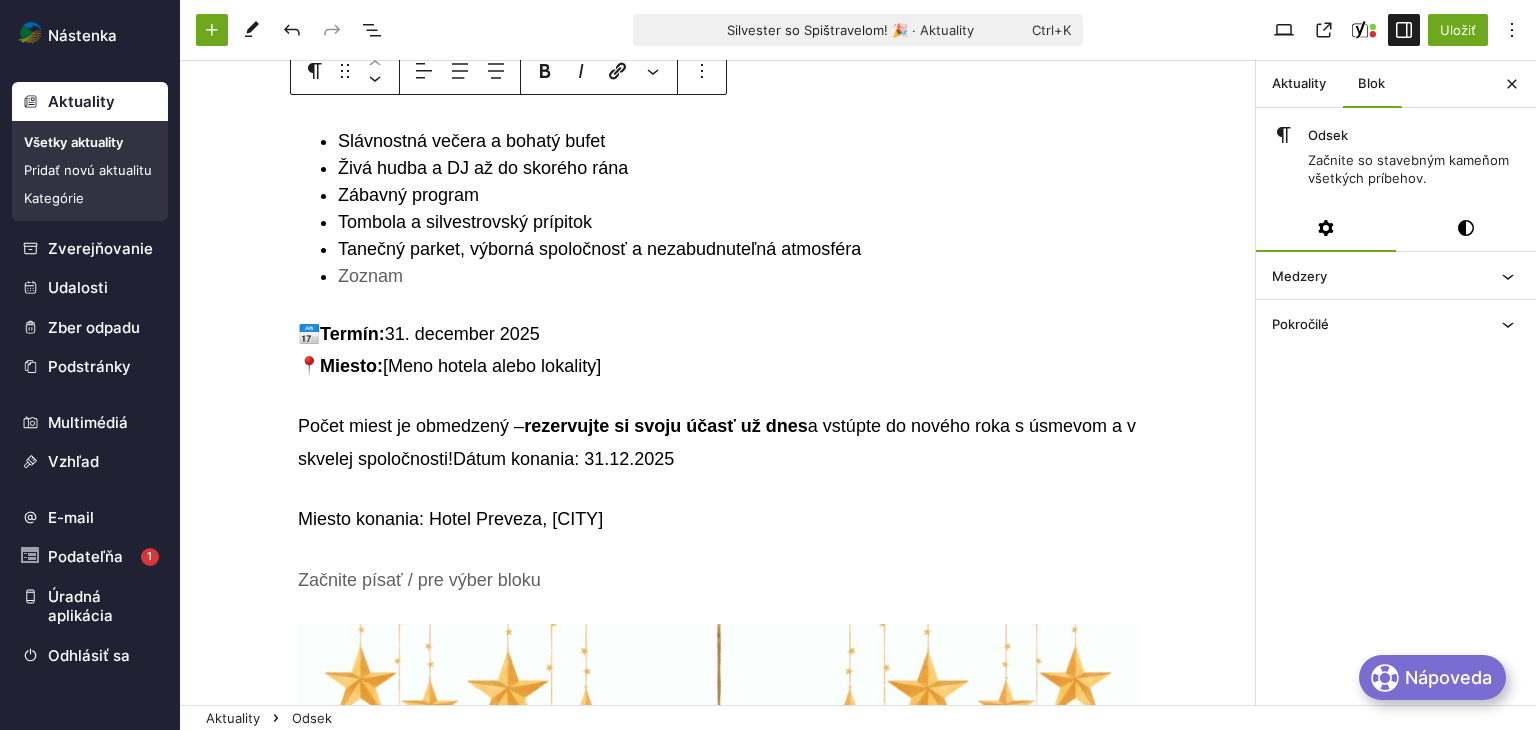 click on "📅  Termín:  31. december 2025 📍  Miesto:  [Meno hotela alebo lokality]" at bounding box center (718, 350) 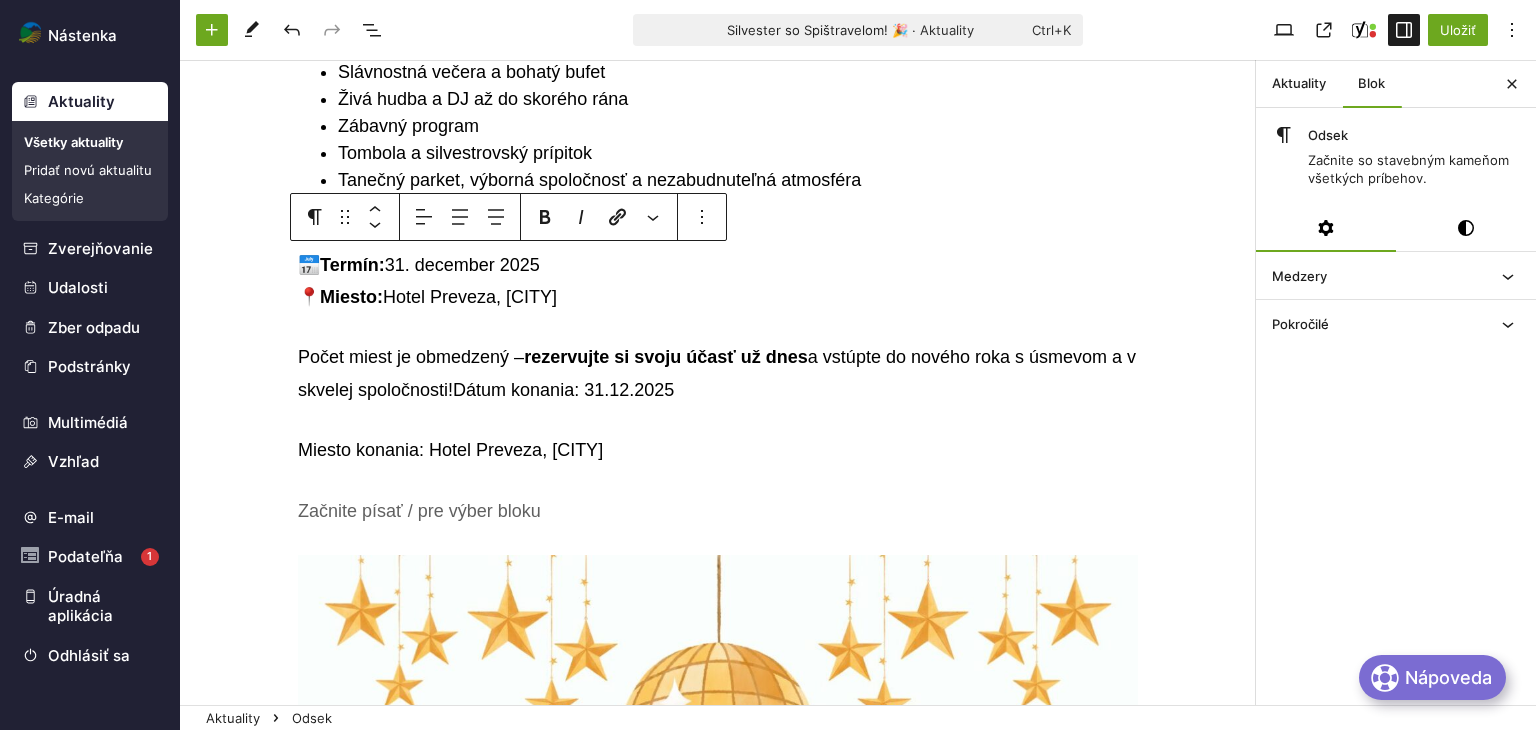 scroll, scrollTop: 400, scrollLeft: 0, axis: vertical 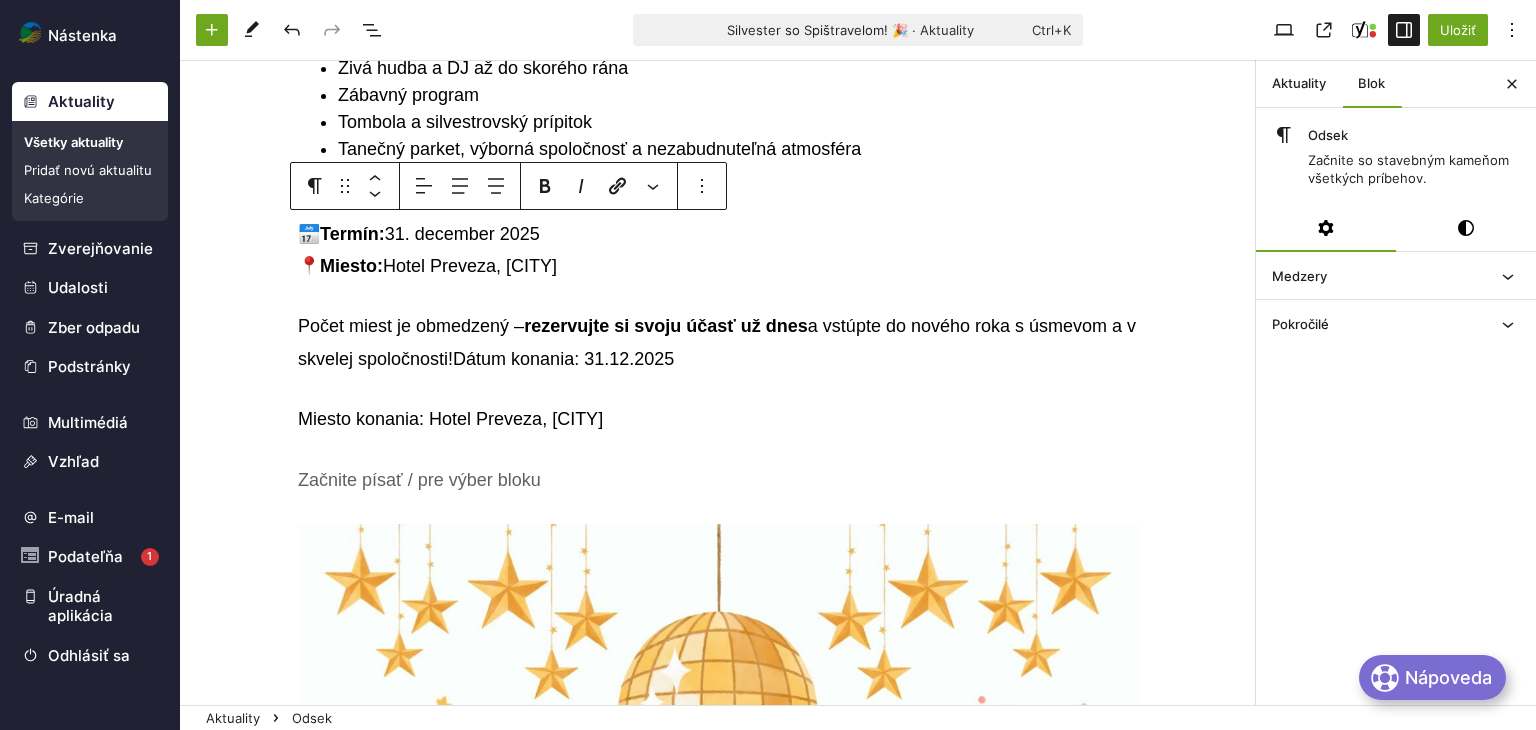 click on "Počet miest je obmedzený –  rezervujte si svoju účasť už dnes  a vstúpte do nového roka s úsmevom a v skvelej spoločnosti!Dátum konania: 31.12.2025" at bounding box center [718, 342] 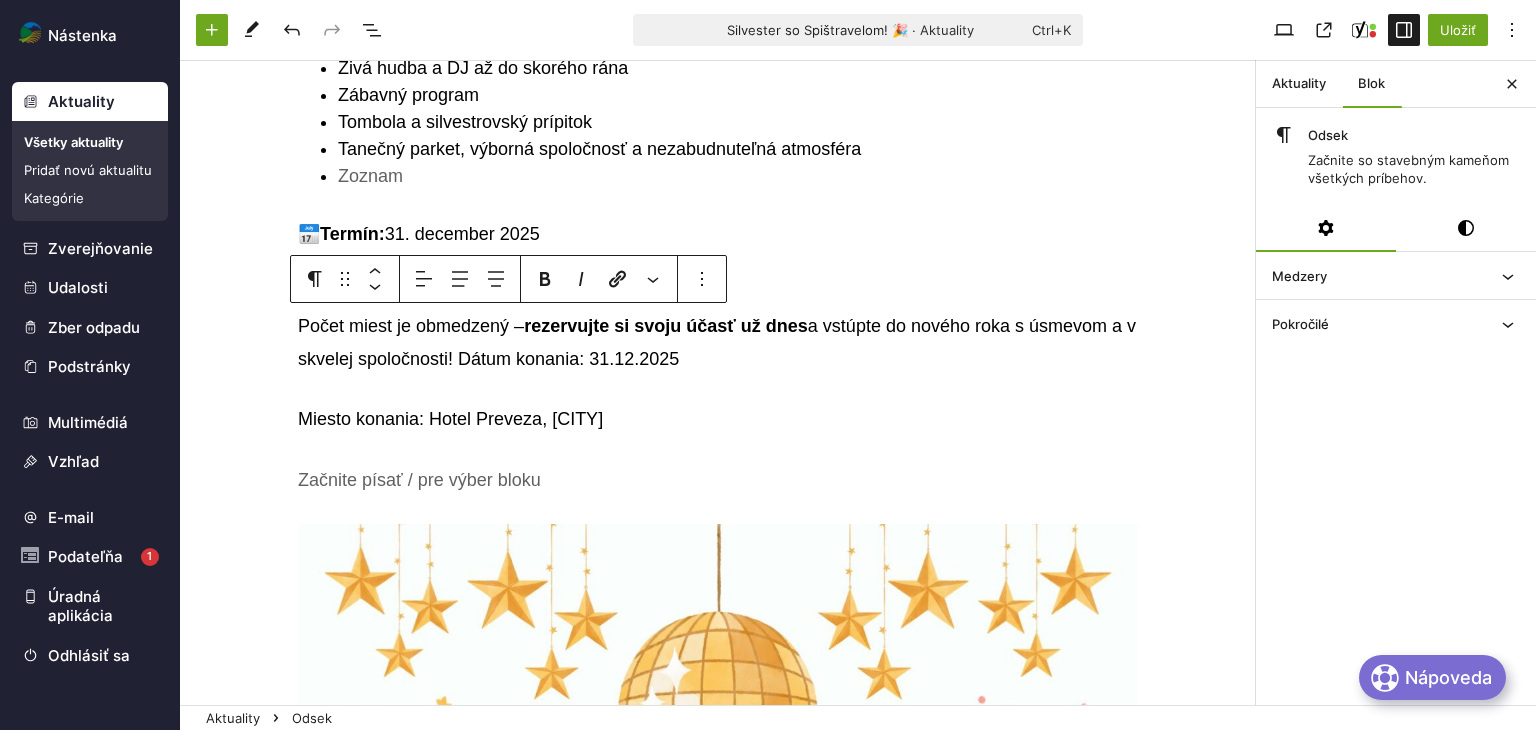 drag, startPoint x: 695, startPoint y: 356, endPoint x: 453, endPoint y: 359, distance: 242.0186 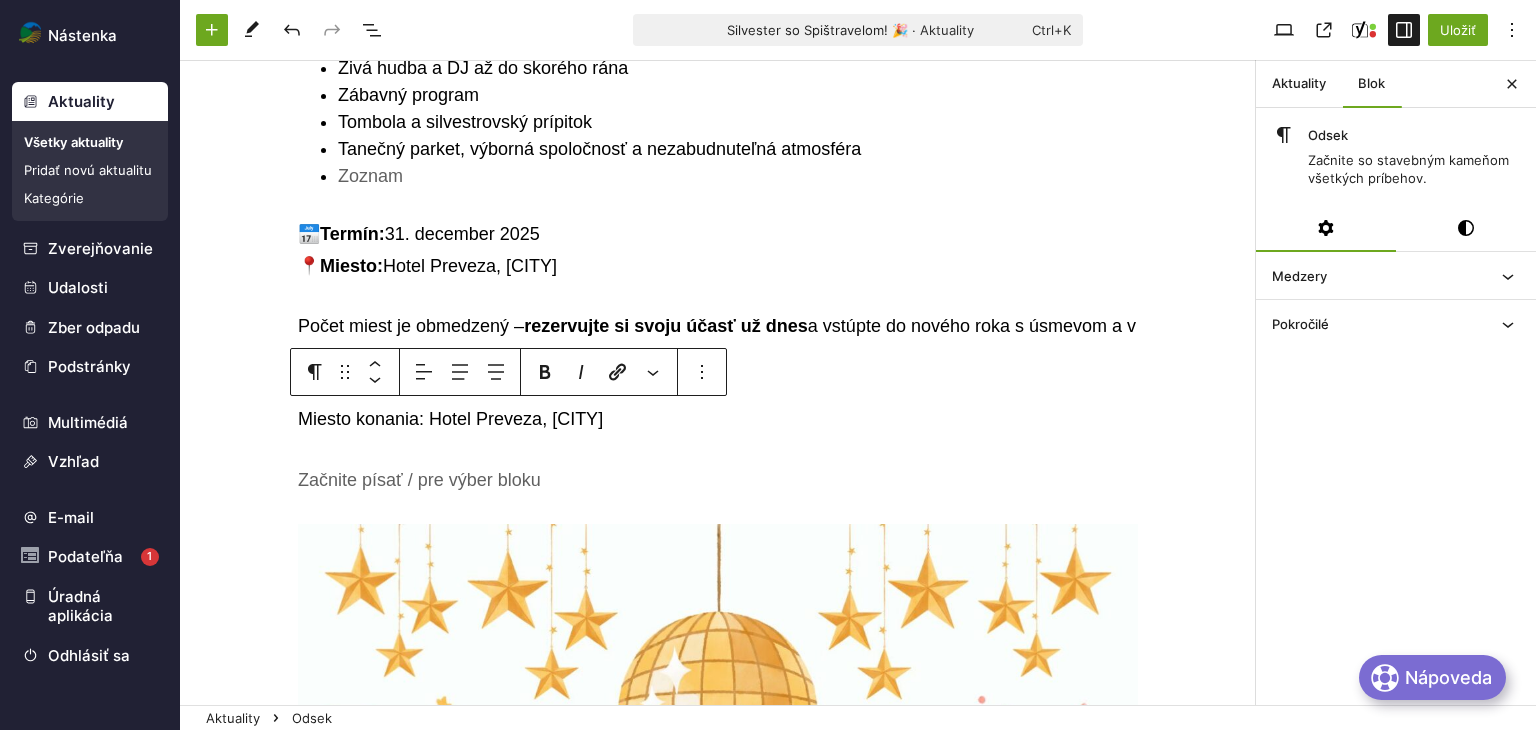 drag, startPoint x: 696, startPoint y: 421, endPoint x: 267, endPoint y: 428, distance: 429.0571 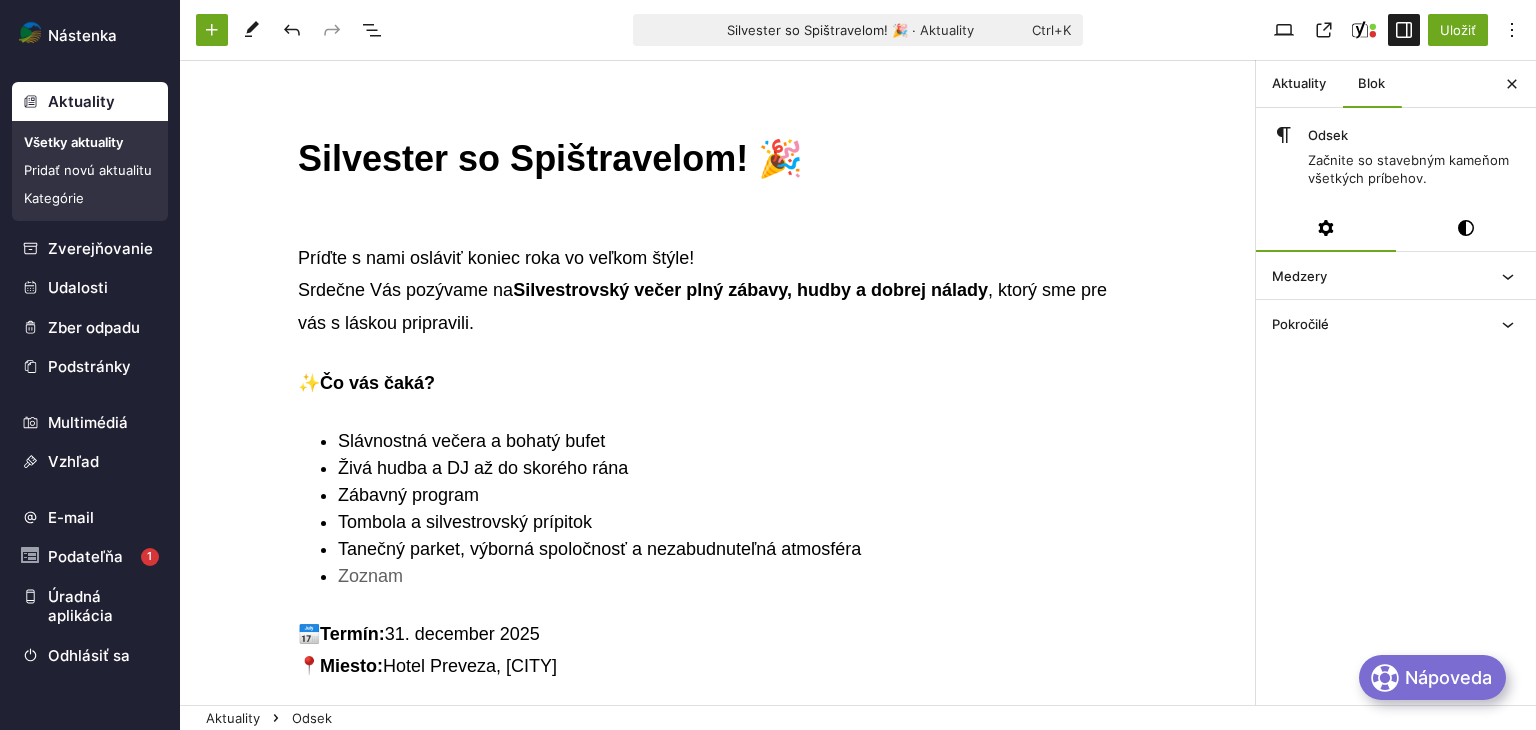 scroll, scrollTop: 300, scrollLeft: 0, axis: vertical 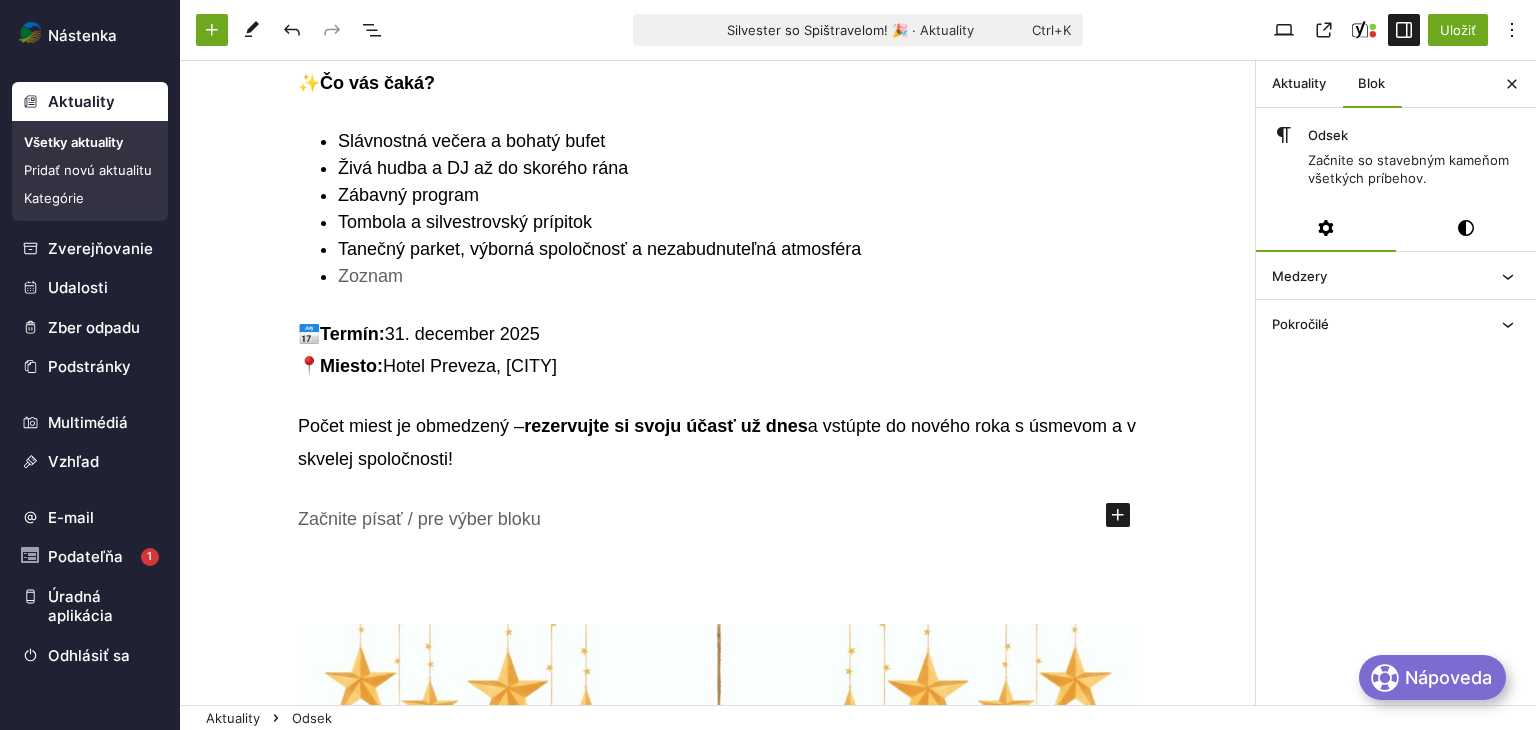 click on "📅  Termín:  31. december 2025 📍  Miesto:  Hotel Preveza, [CITY]" at bounding box center (718, 350) 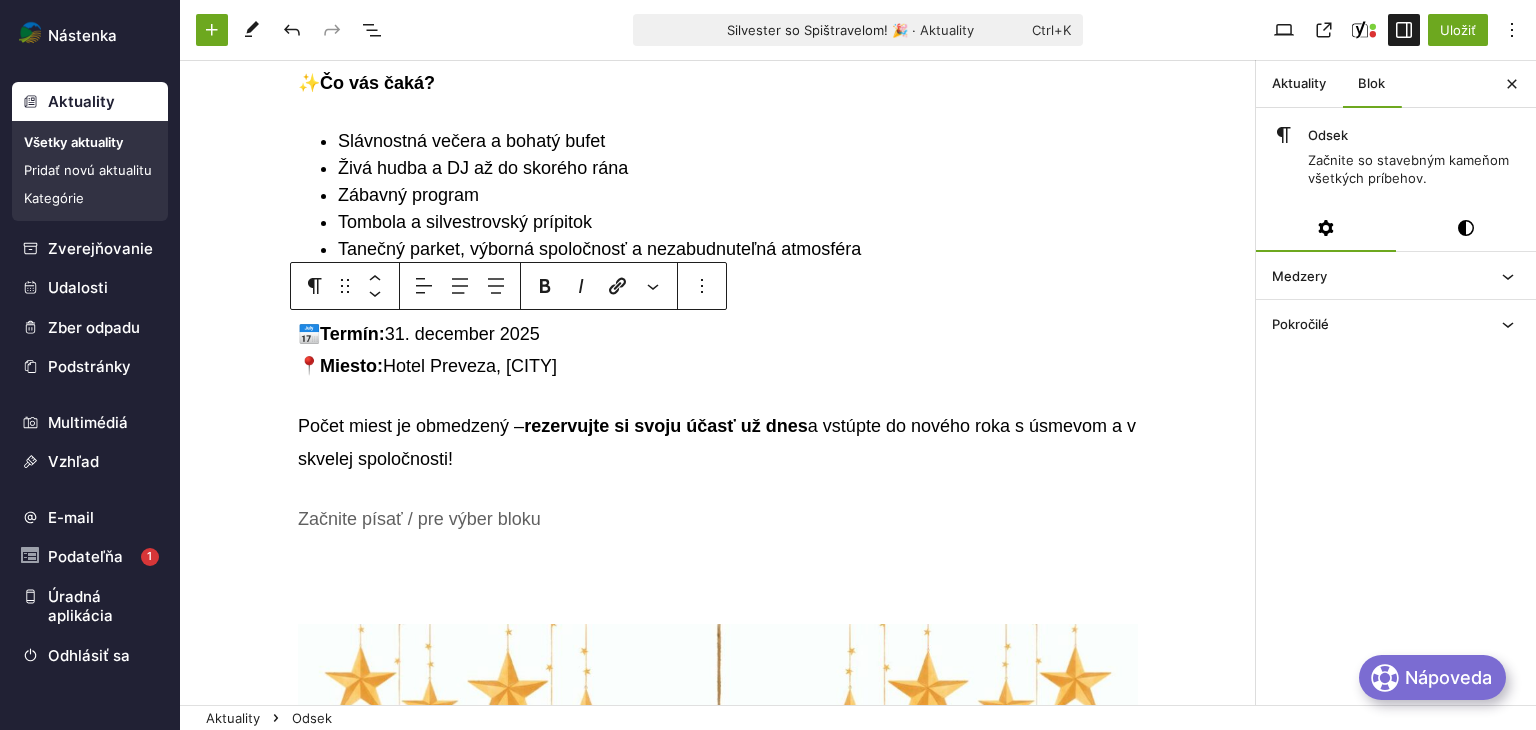 scroll, scrollTop: 360, scrollLeft: 0, axis: vertical 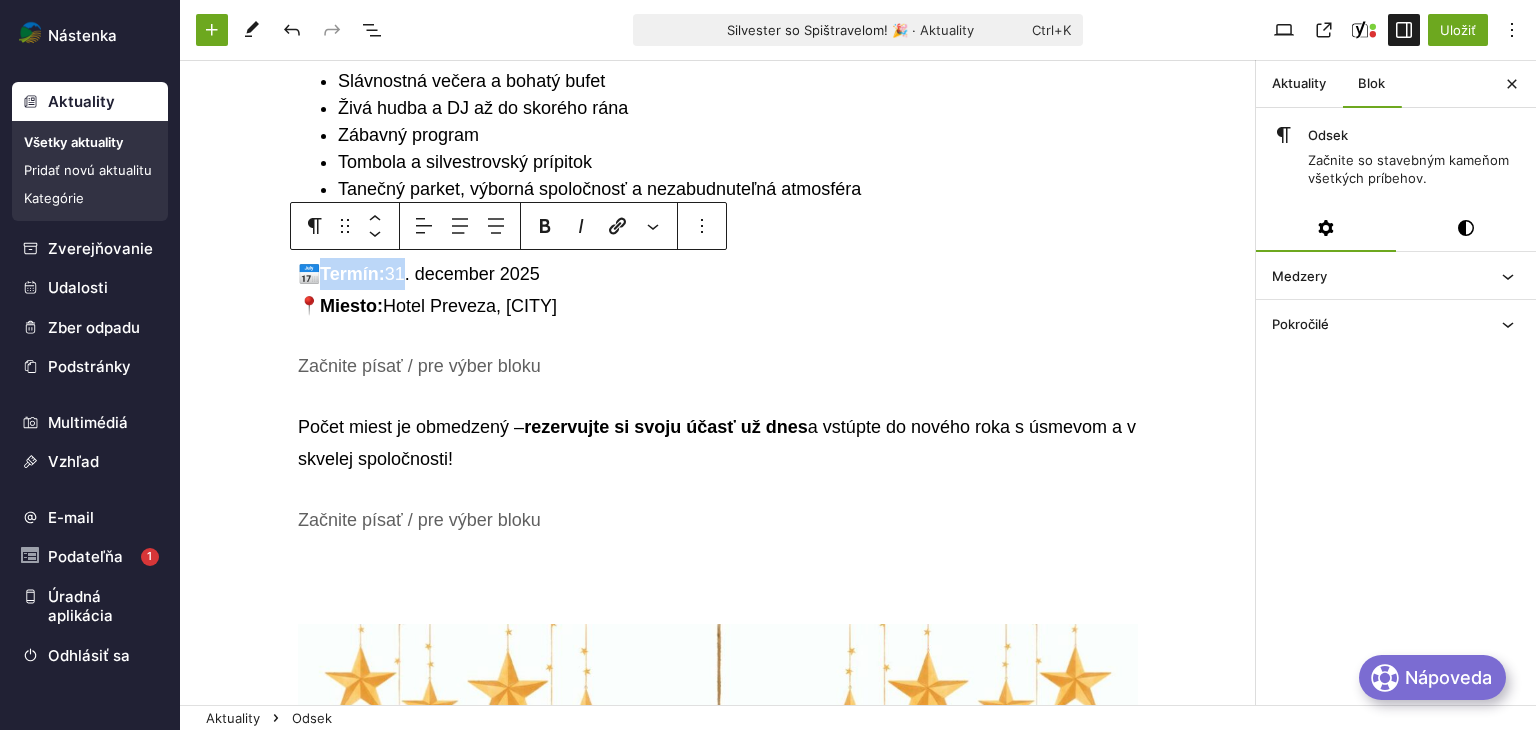 drag, startPoint x: 390, startPoint y: 273, endPoint x: 320, endPoint y: 270, distance: 70.064255 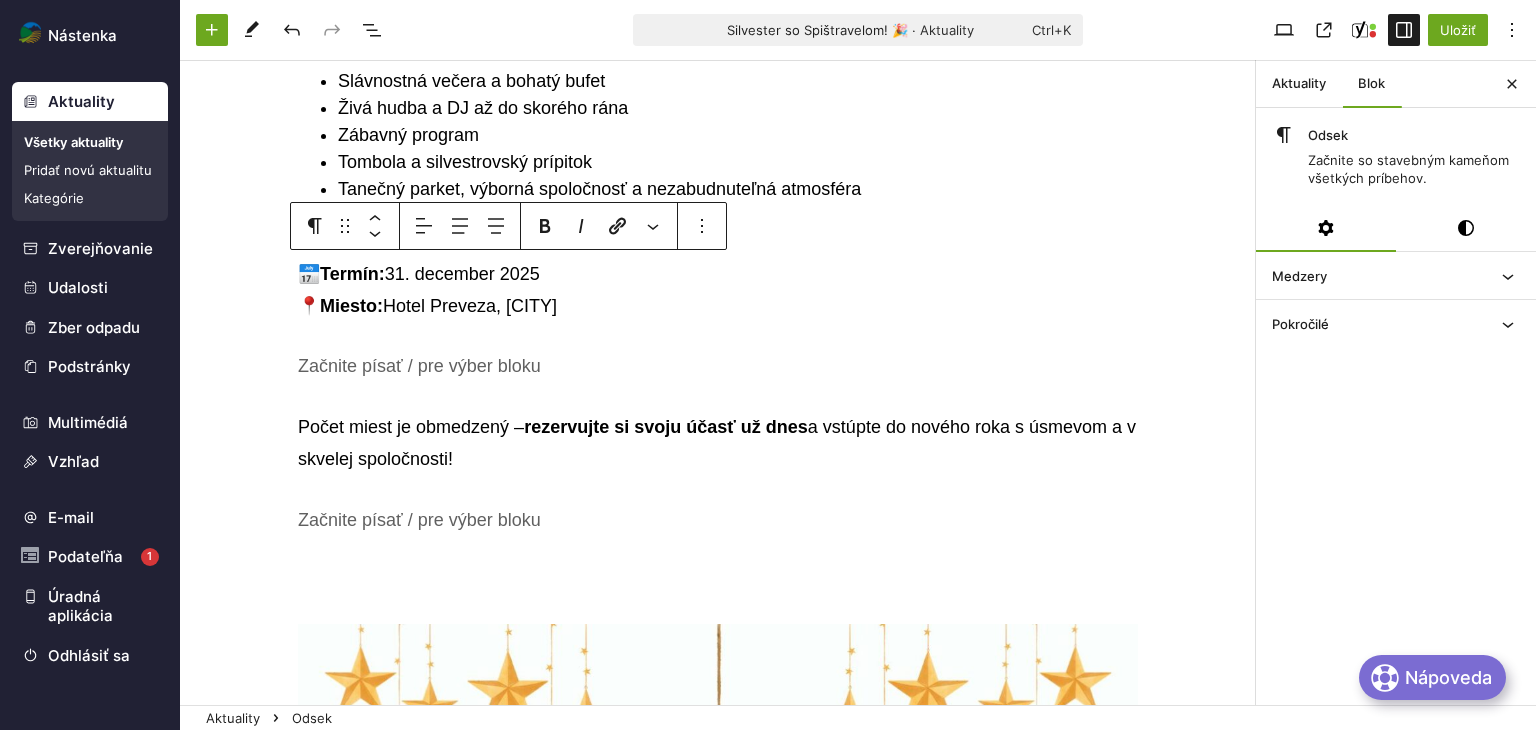 click on "📅  Termín:  31. december 2025 📍  Miesto:  Hotel Preveza, [CITY]" at bounding box center [718, 290] 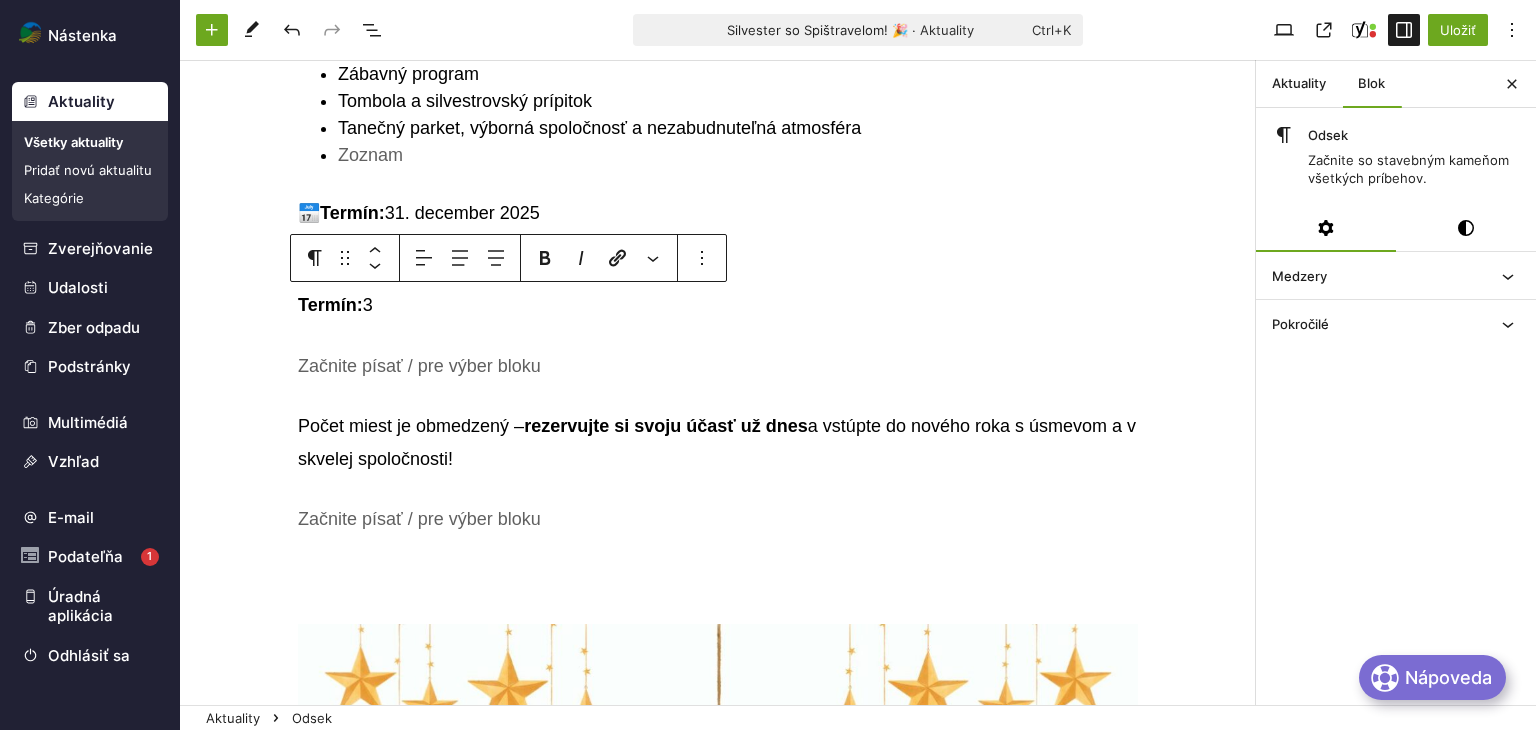 click on "Termín:" at bounding box center (330, 305) 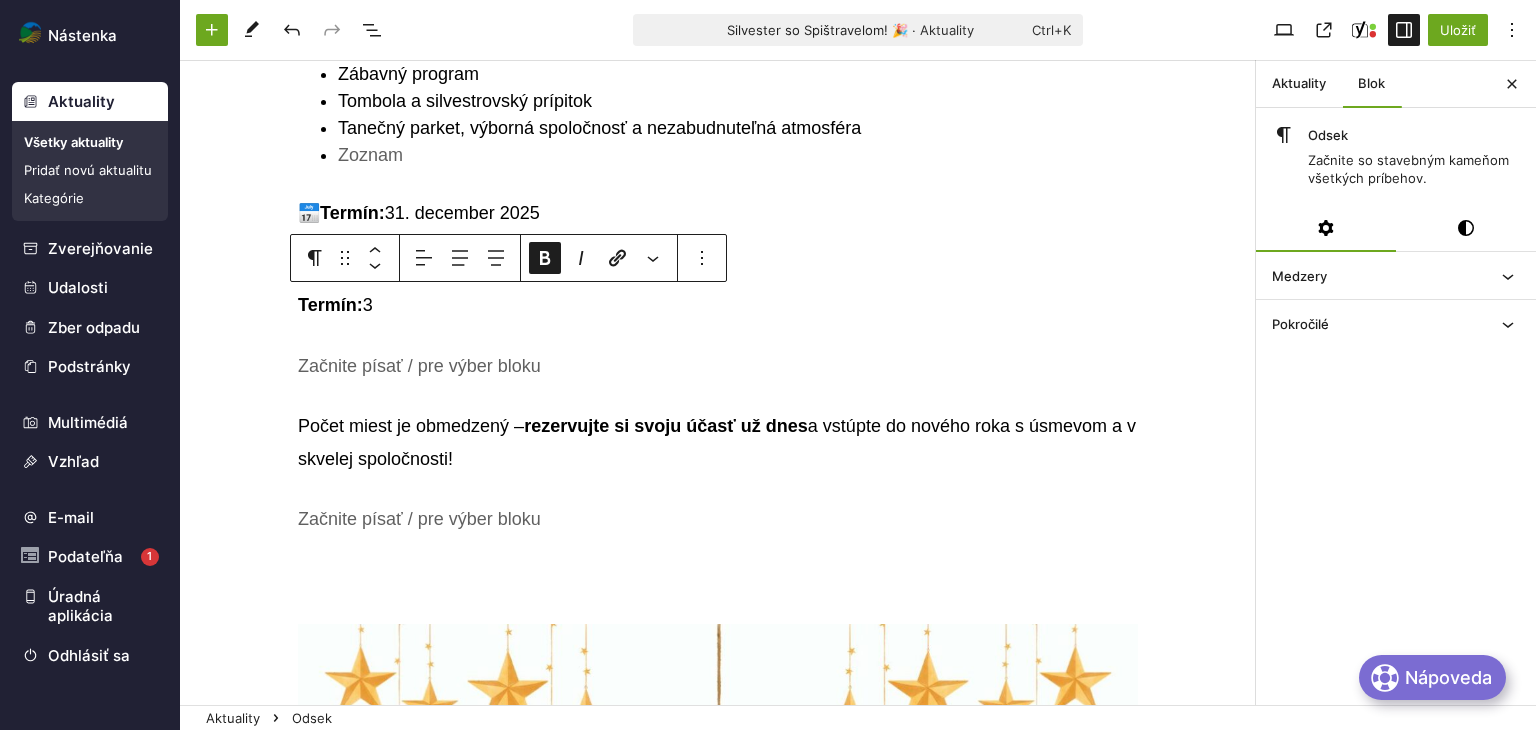 click on "Čo vás čaká? Slávnostná večera a bohatý bufet Živá hudba a DJ až do skorého rána Zábavný program  Tombola a silvestrovský prípitok Tanečný parket, výborná spoločnosť a nezabudnuteľná atmosféra ﻿ 📅  Termín:  31. december 2025 📍  Miesto:  Hotel Preveza, [CITY]  Termín:  3 ﻿ Počet miest je obmedzený –  rezervujte si svoju účasť už dnes  a vstúpte do nového roka s úsmevom a v skvelej spoločnosti!  ﻿ ﻿ Presuňte sem súbory" at bounding box center (718, 811) 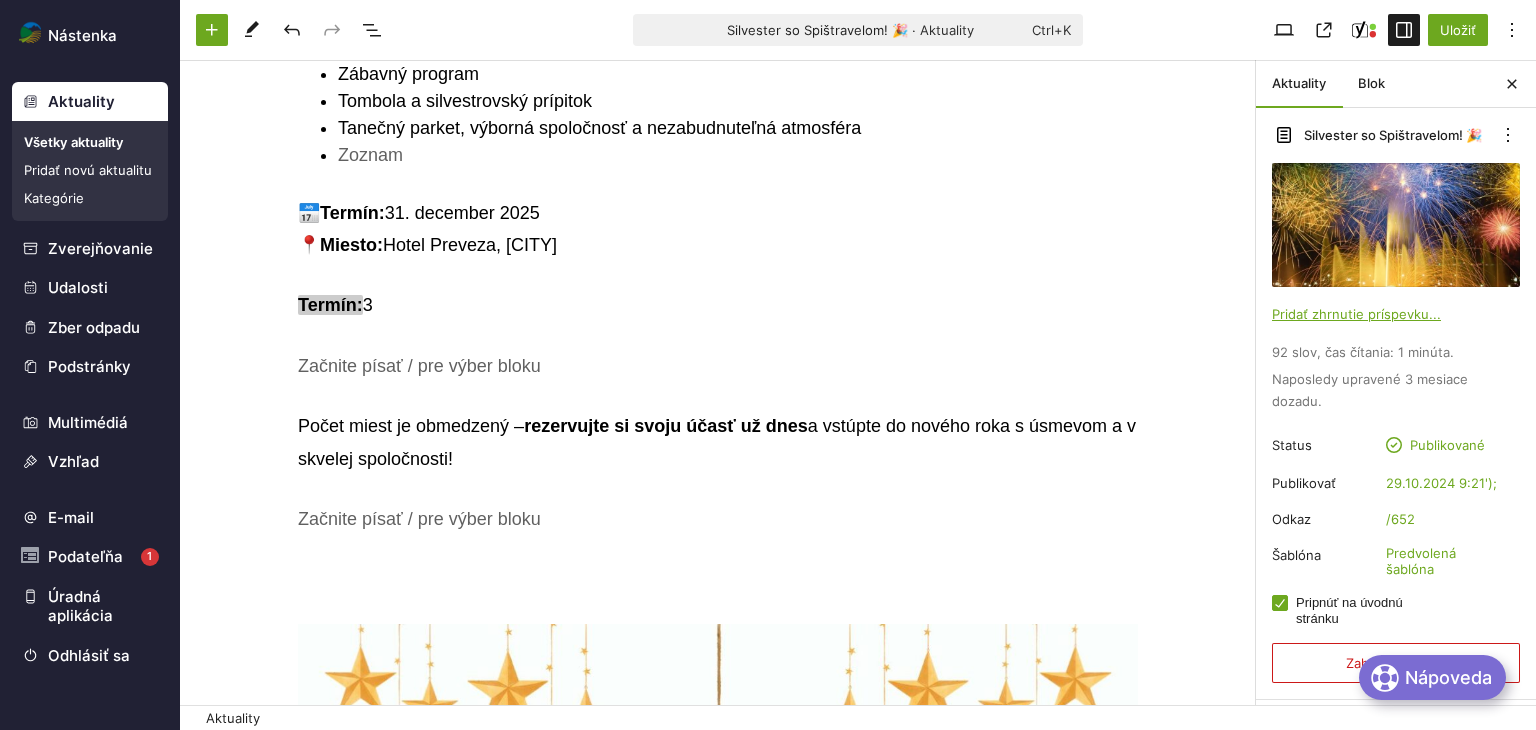 click on "Termín:" at bounding box center [330, 305] 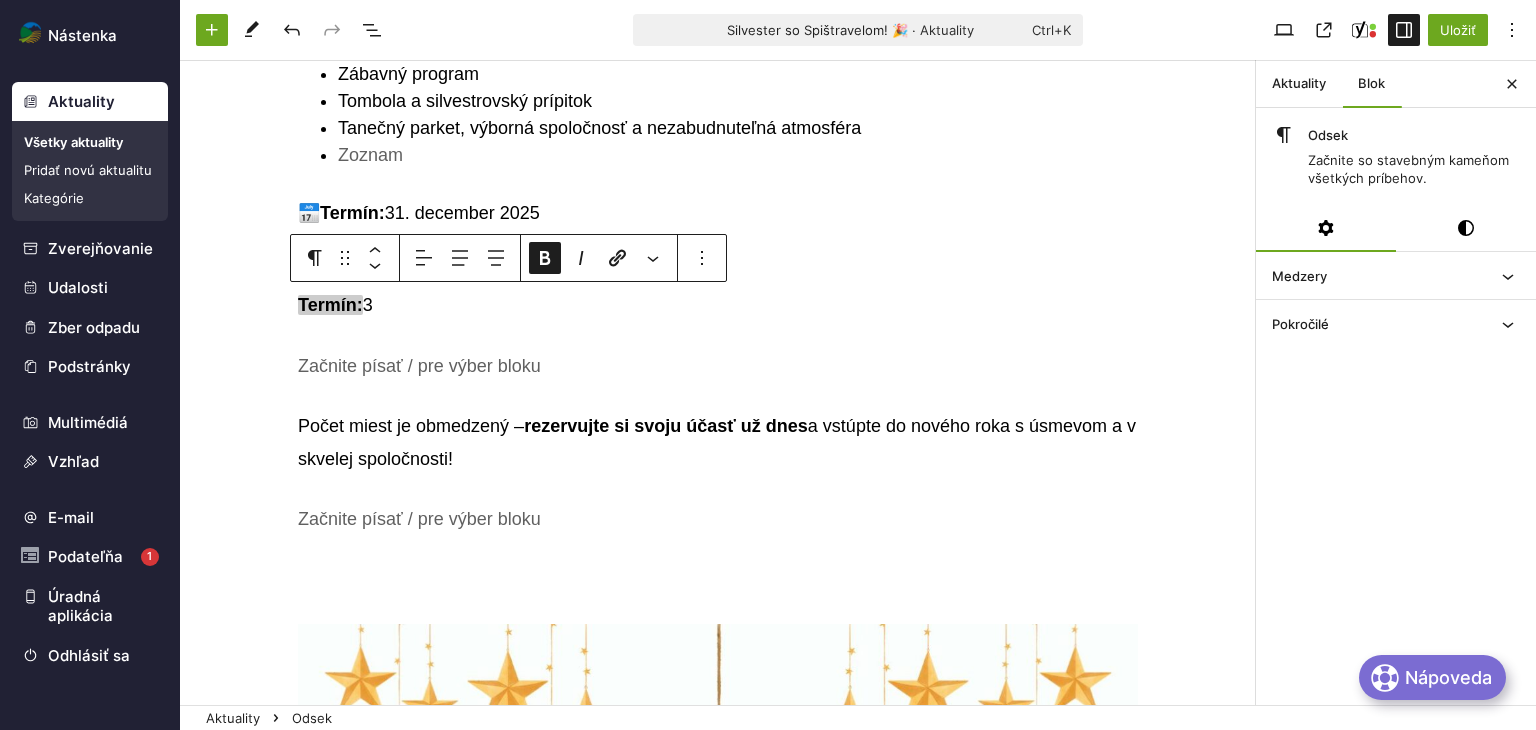 click on "Termín:  3" at bounding box center (718, 305) 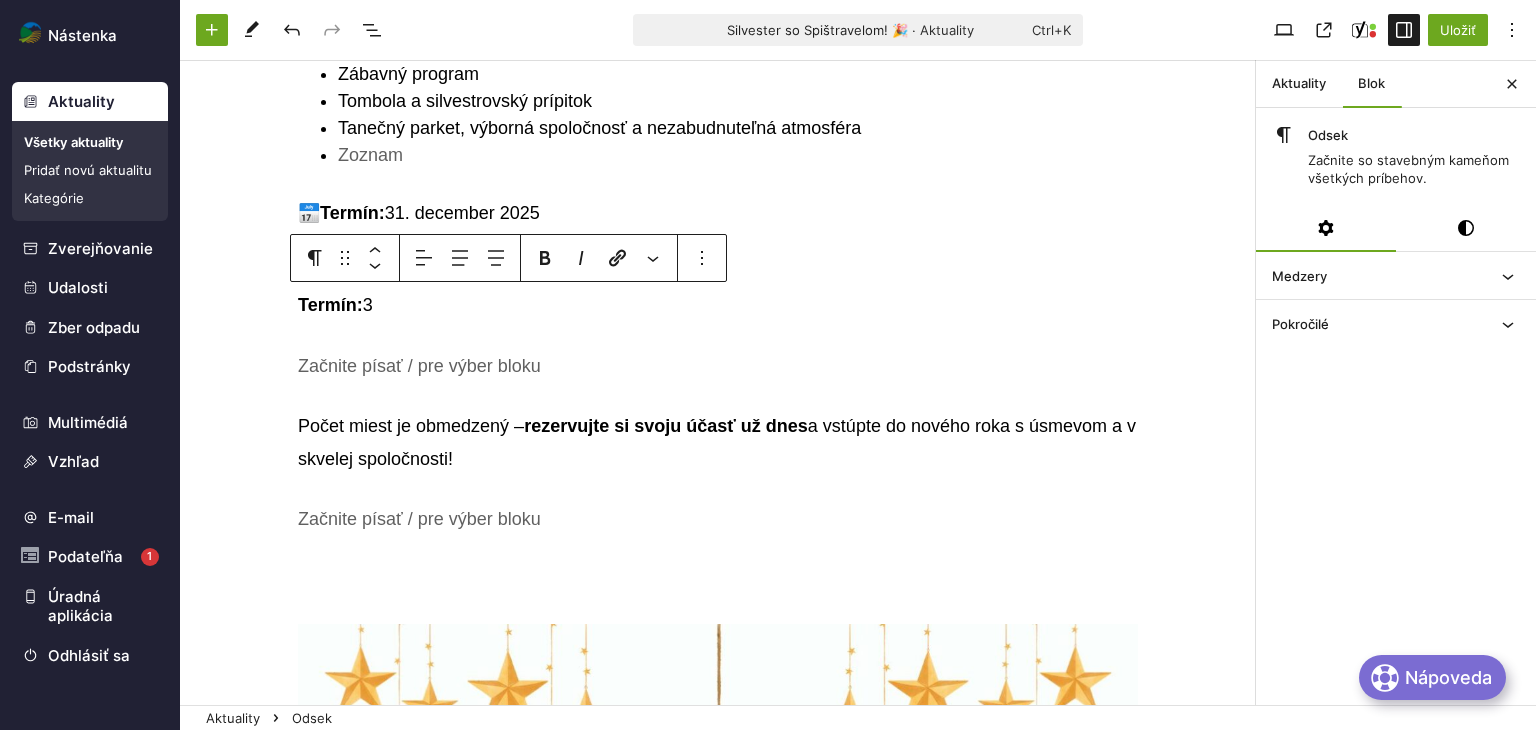 click on "Čo vás čaká? Slávnostná večera a bohatý bufet Živá hudba a DJ až do skorého rána Zábavný program  Tombola a silvestrovský prípitok Tanečný parket, výborná spoločnosť a nezabudnuteľná atmosféra ﻿ 📅  Termín:  31. december 2025 📍  Miesto:  Hotel Preveza, [CITY]  Termín:  3 ﻿ Počet miest je obmedzený –  rezervujte si svoju účasť už dnes  a vstúpte do nového roka s úsmevom a v skvelej spoločnosti!  ﻿ ﻿ Presuňte sem súbory" at bounding box center [718, 811] 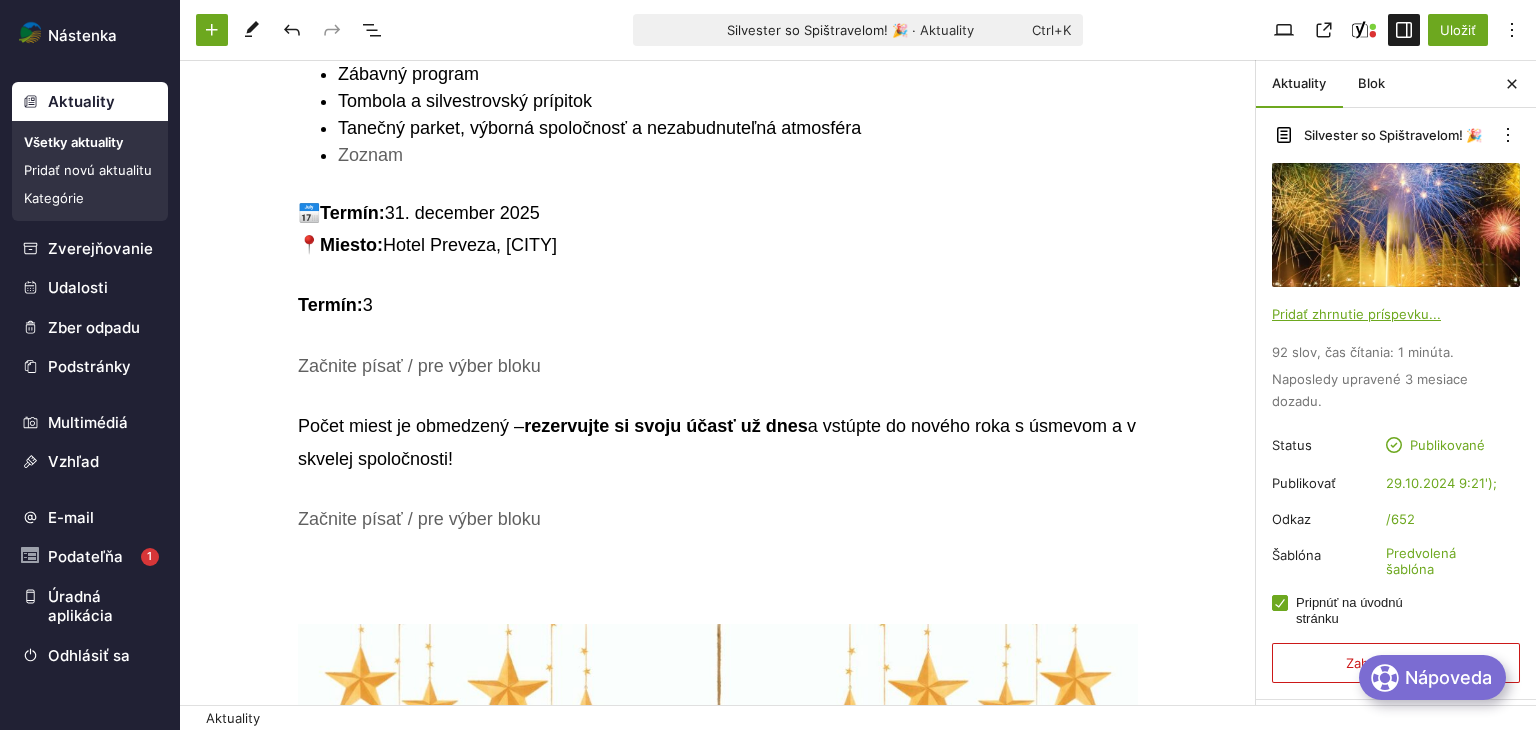 click on "Termín:  3" at bounding box center [718, 305] 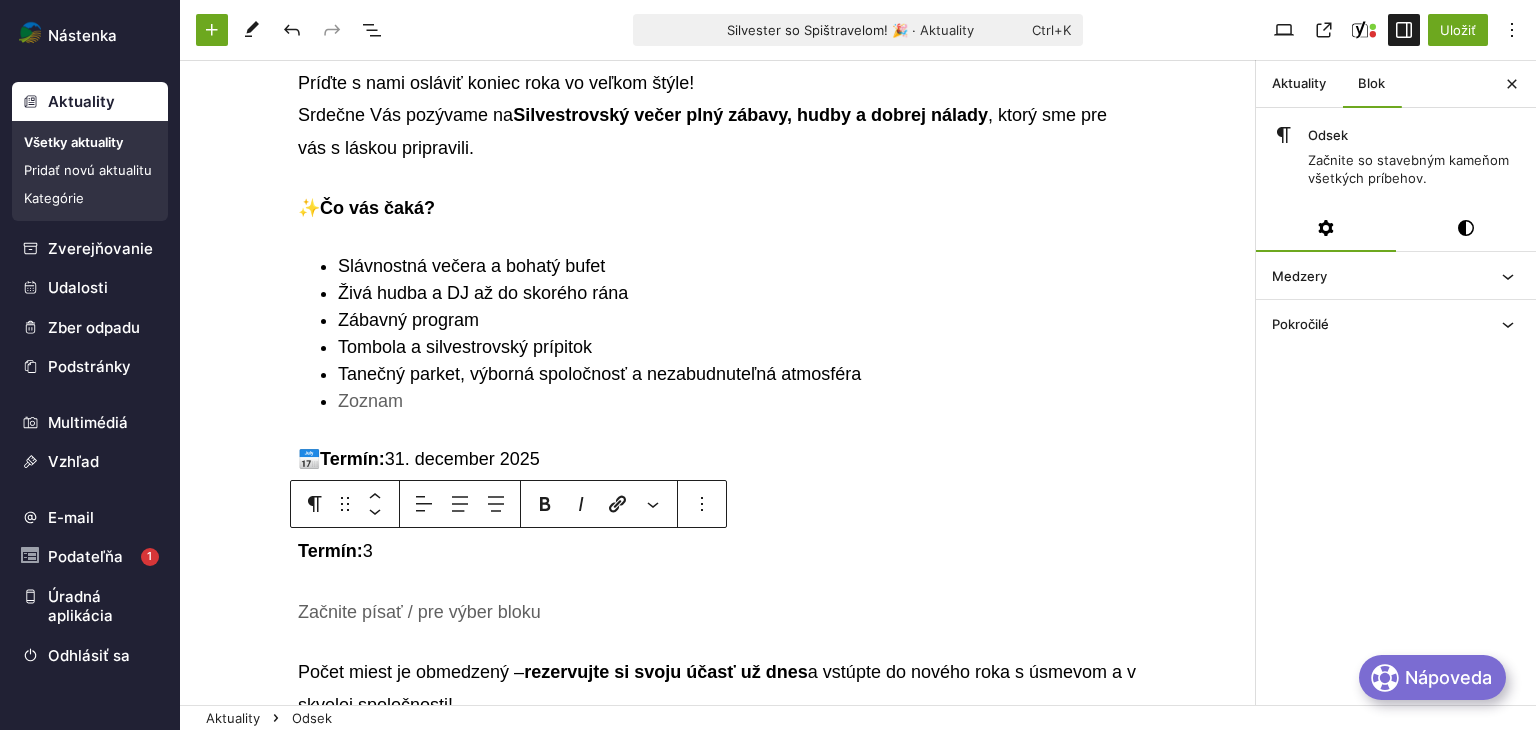 scroll, scrollTop: 221, scrollLeft: 0, axis: vertical 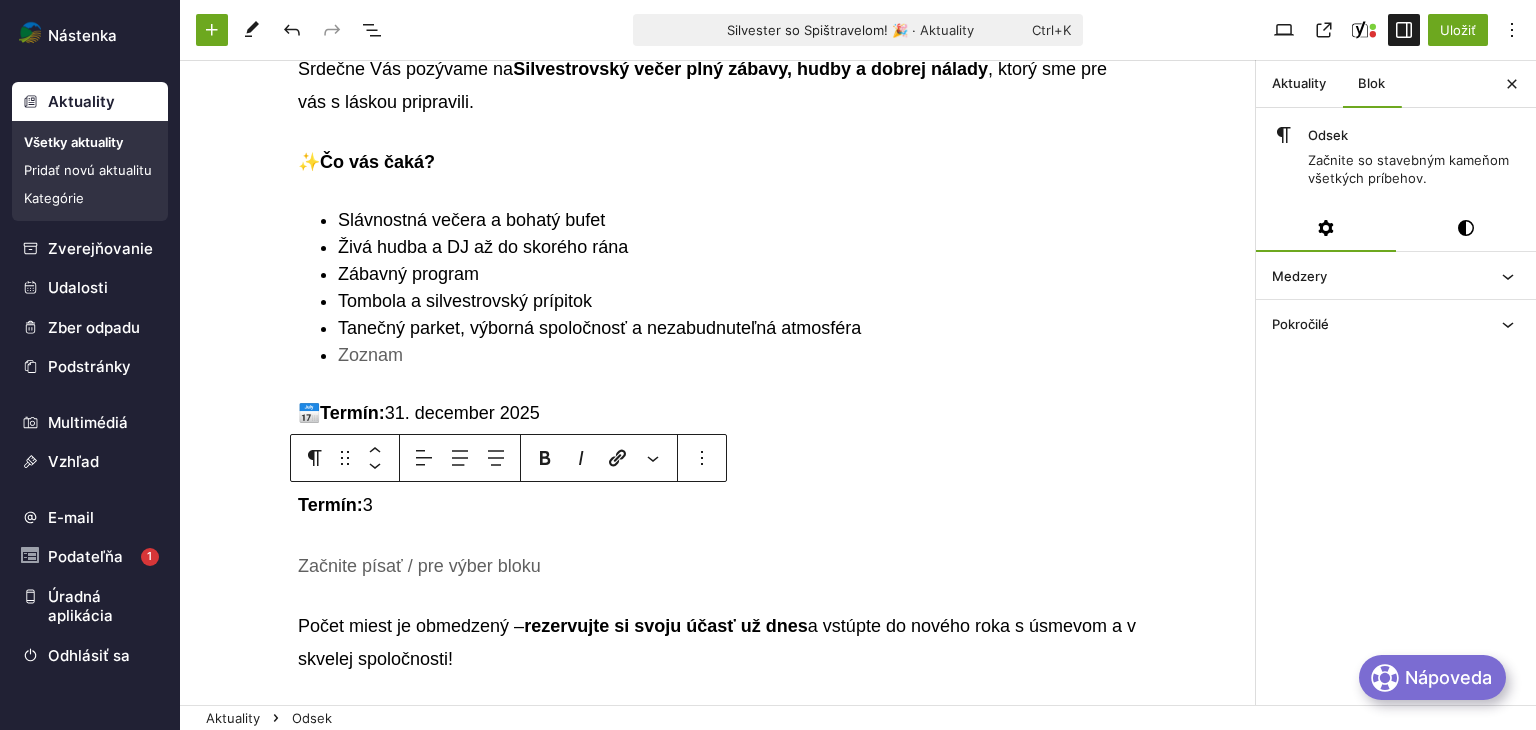 click on "Termín:" at bounding box center (330, 505) 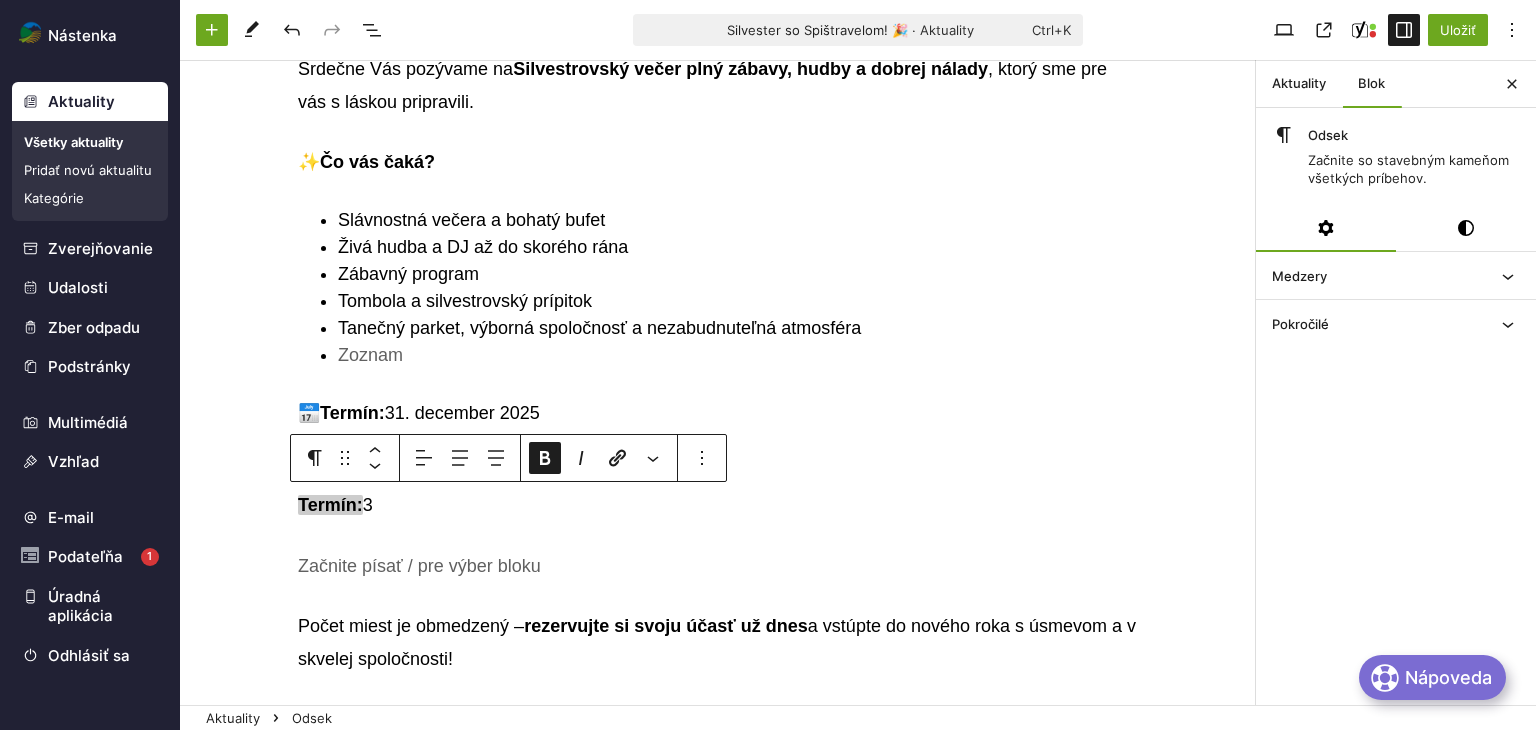 click on "Termín:" at bounding box center [330, 505] 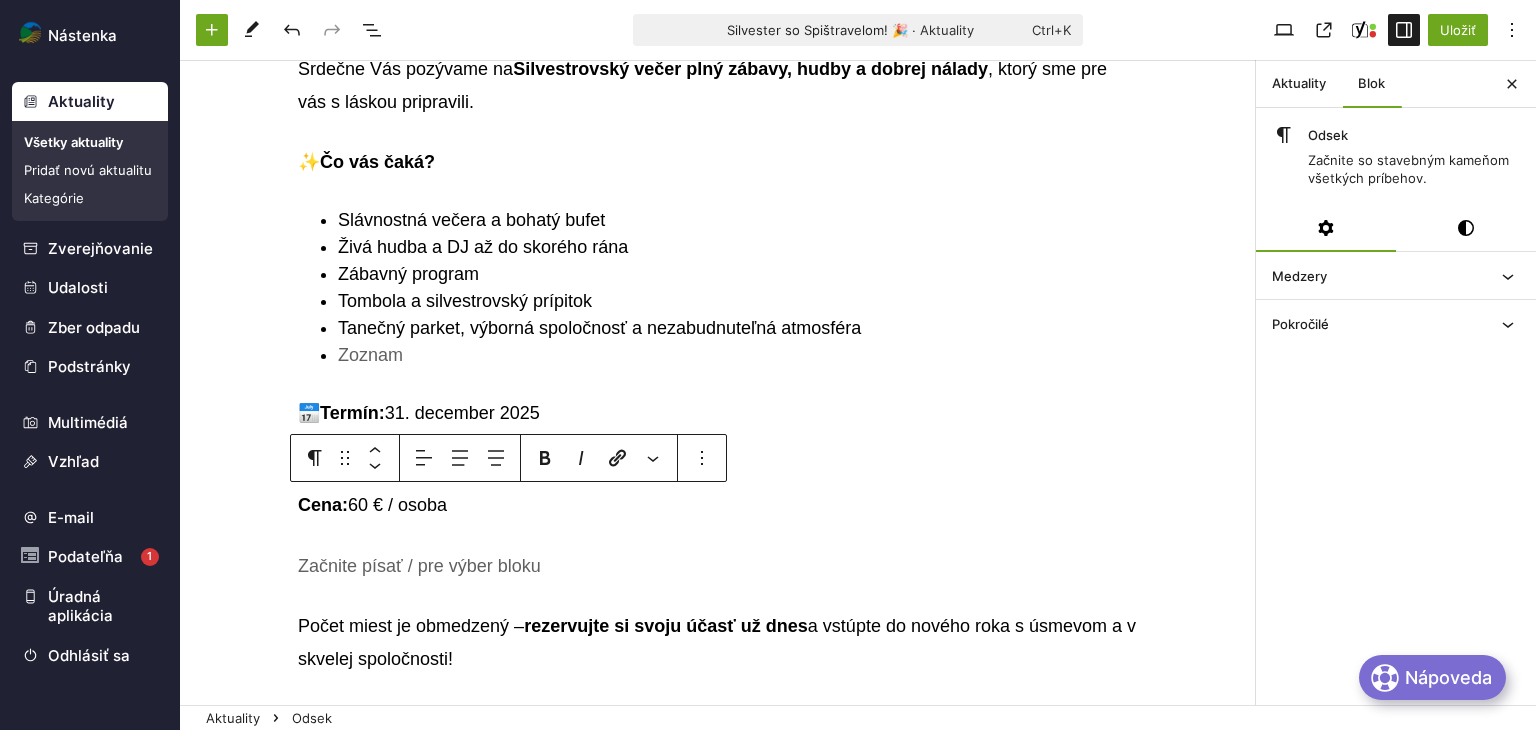 click at bounding box center (710, 536) 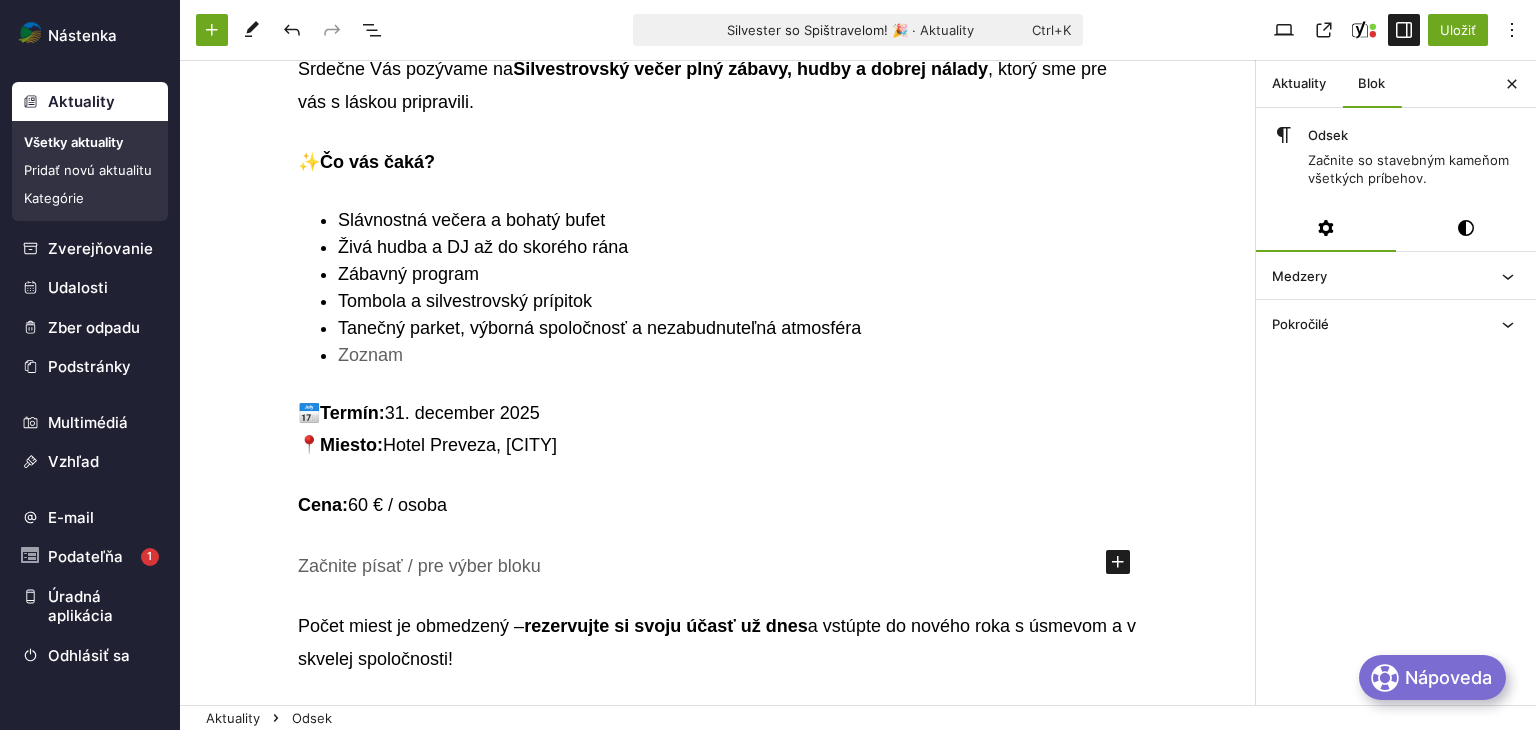 click on "Počet miest je obmedzený –  rezervujte si svoju účasť už dnes  a vstúpte do nového roka s úsmevom a v skvelej spoločnosti!" at bounding box center (718, 642) 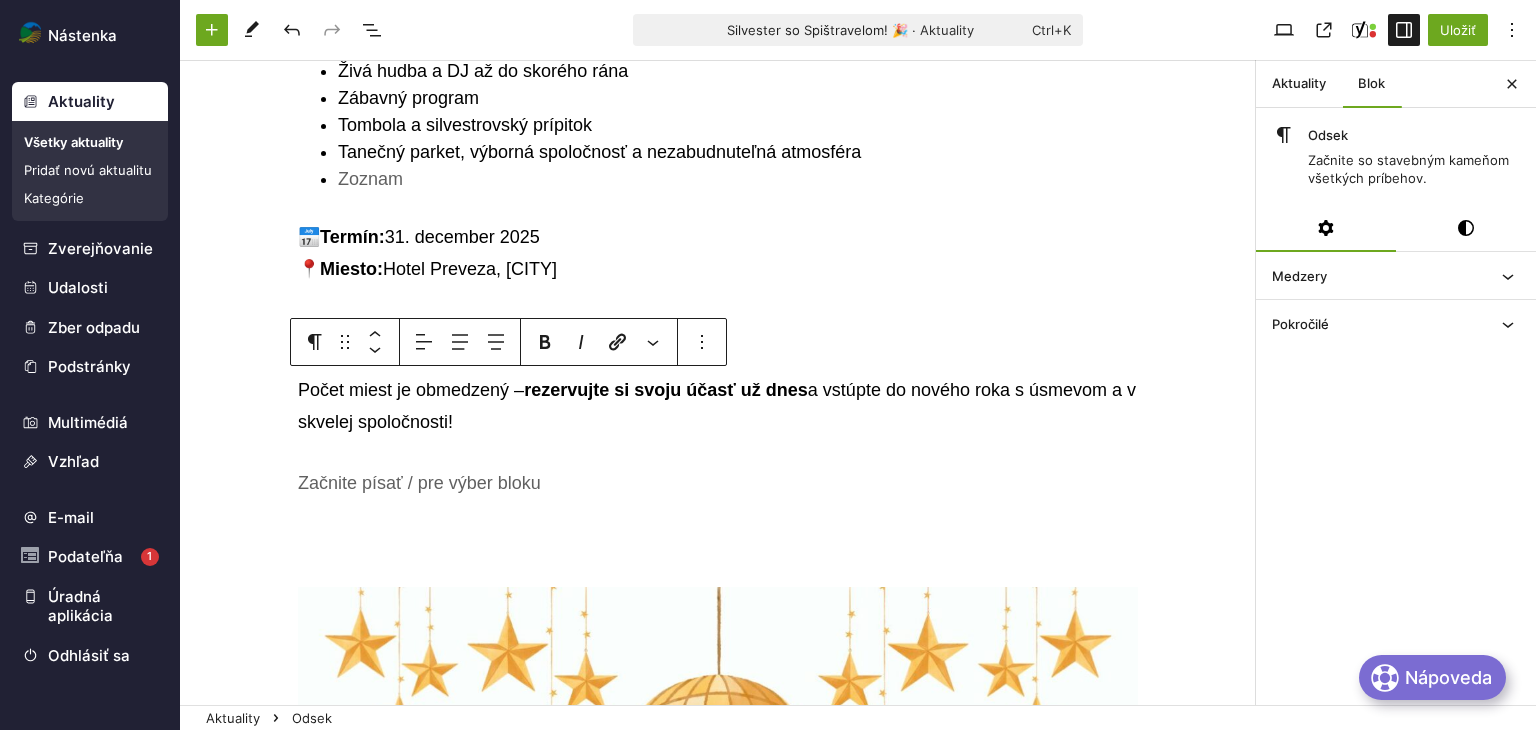 scroll, scrollTop: 400, scrollLeft: 0, axis: vertical 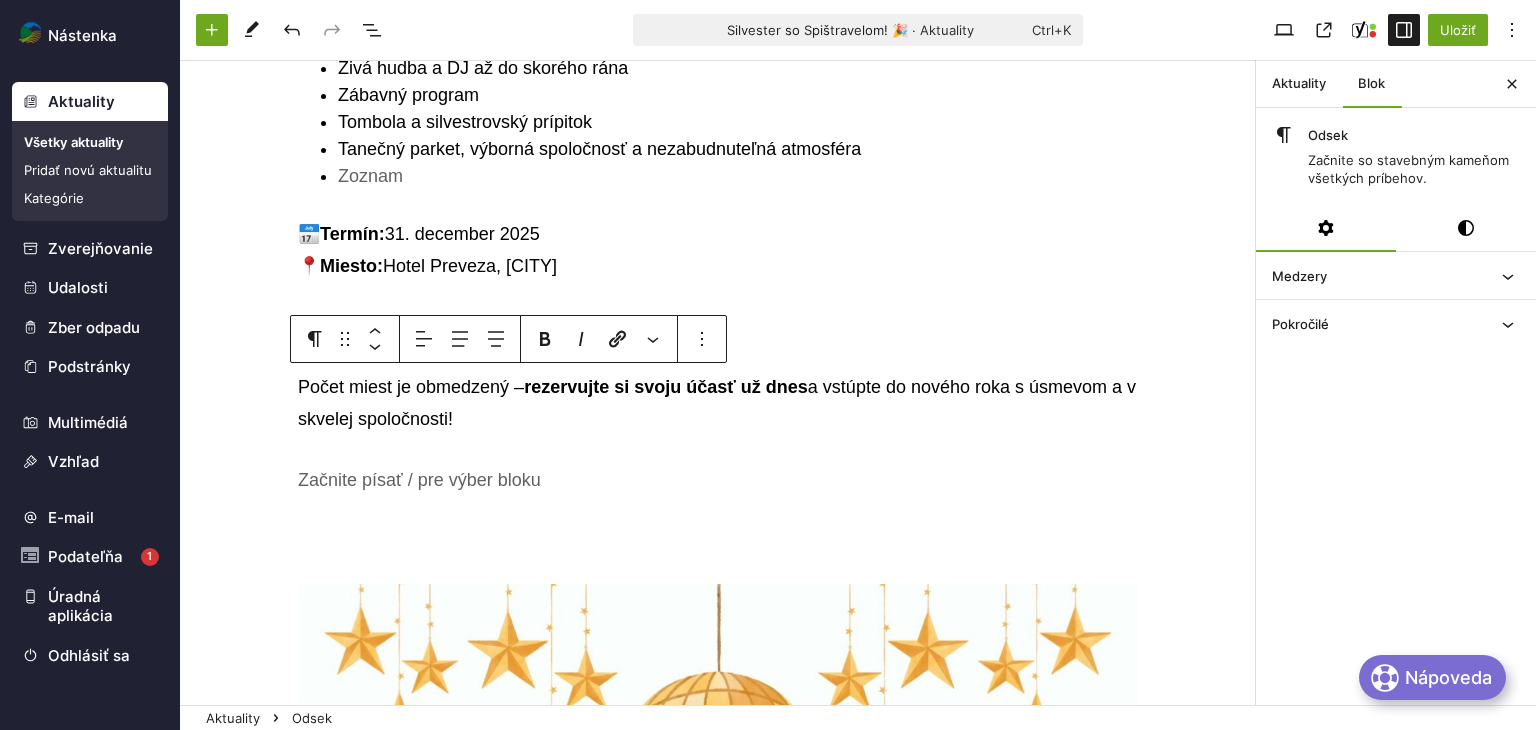 click on "﻿" at bounding box center [738, 176] 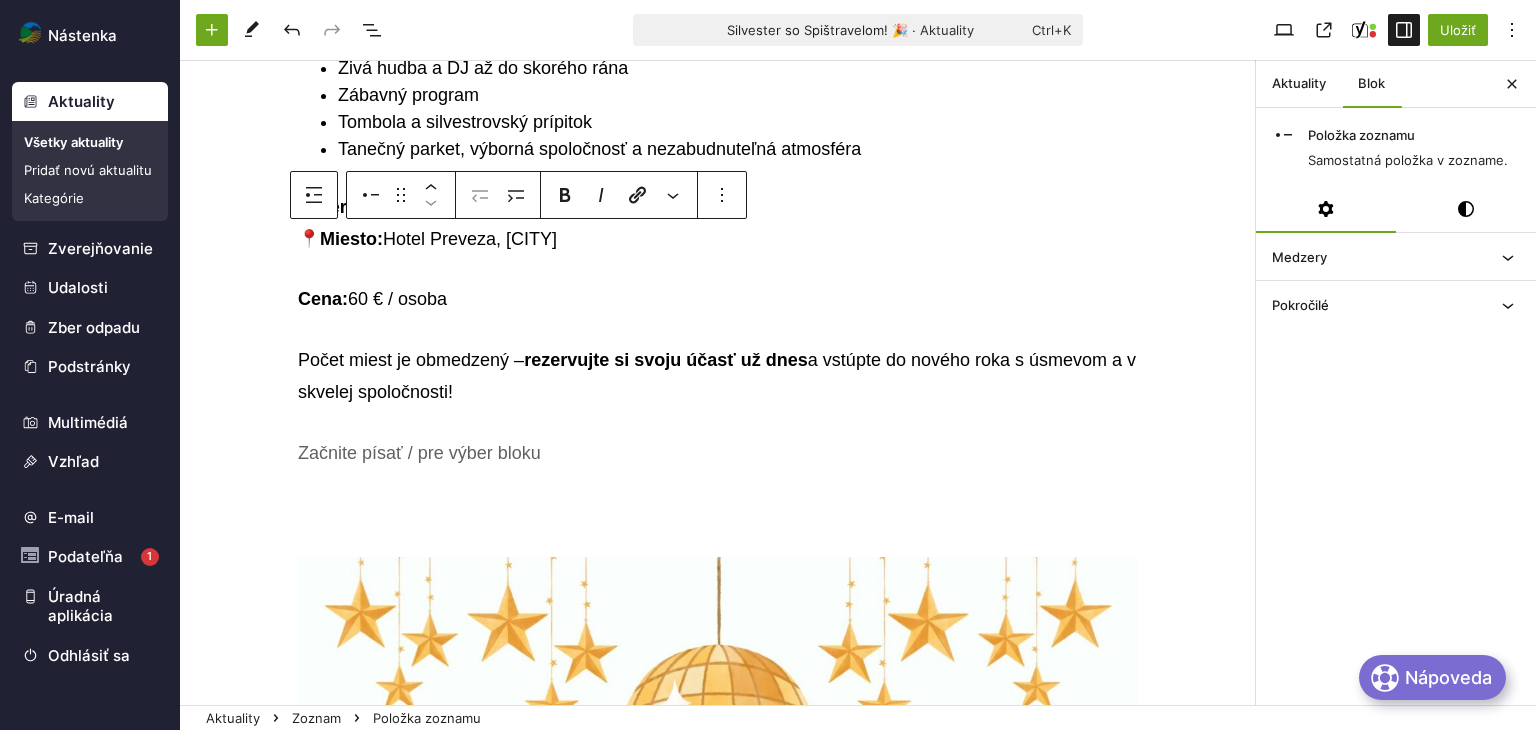 scroll, scrollTop: 372, scrollLeft: 0, axis: vertical 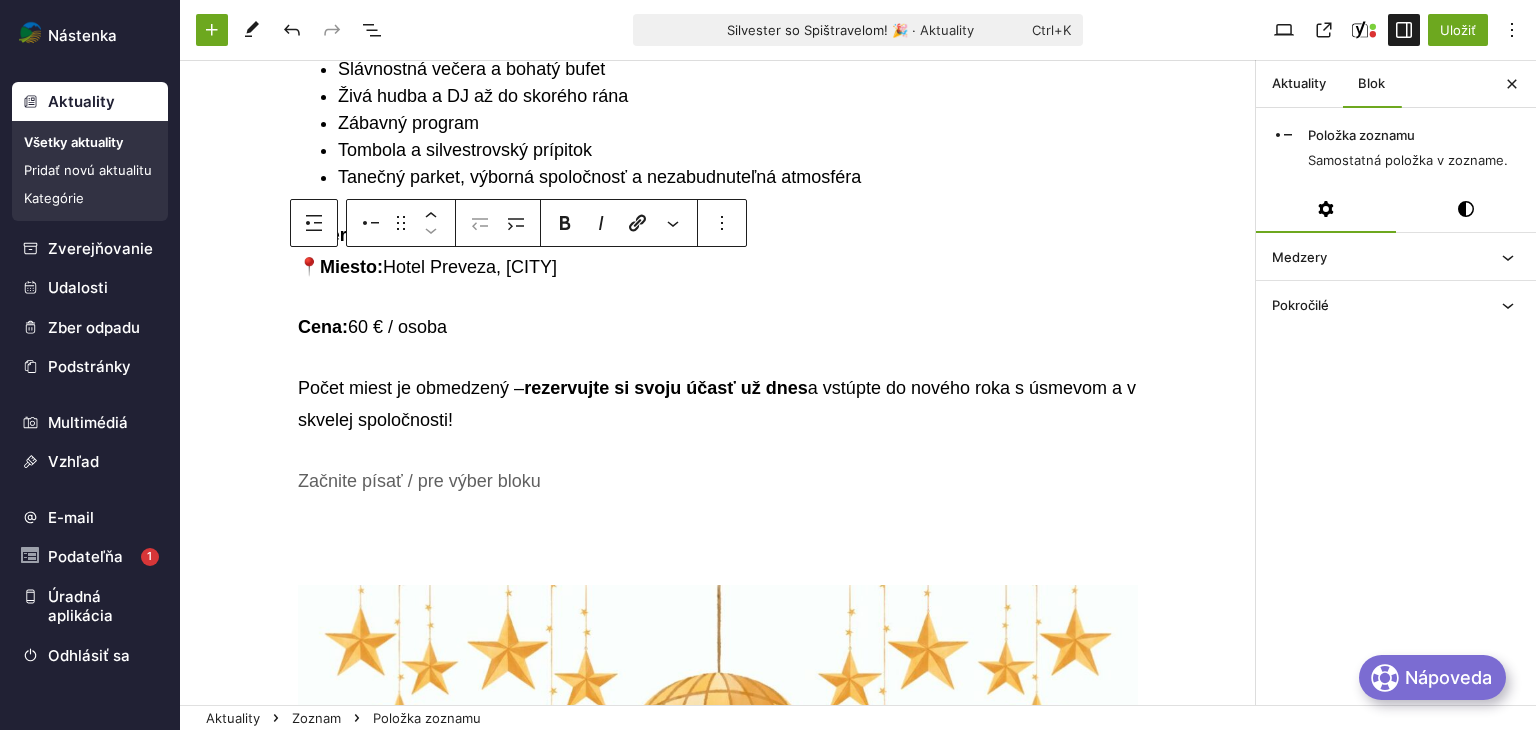 click at bounding box center [710, 297] 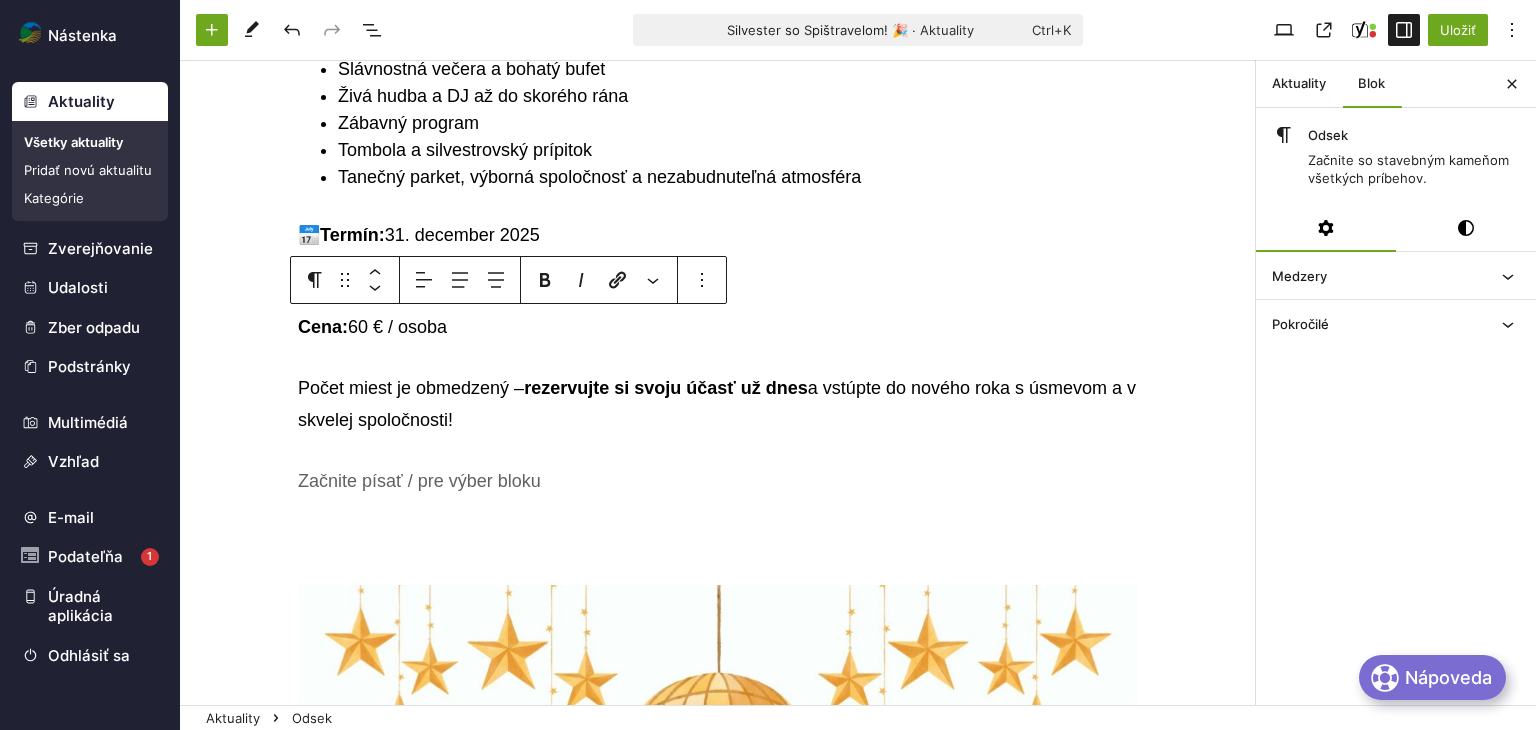 click on "📅  Termín:  31. december 2025 📍  Miesto:  Hotel Preveza, [CITY]" at bounding box center (718, 251) 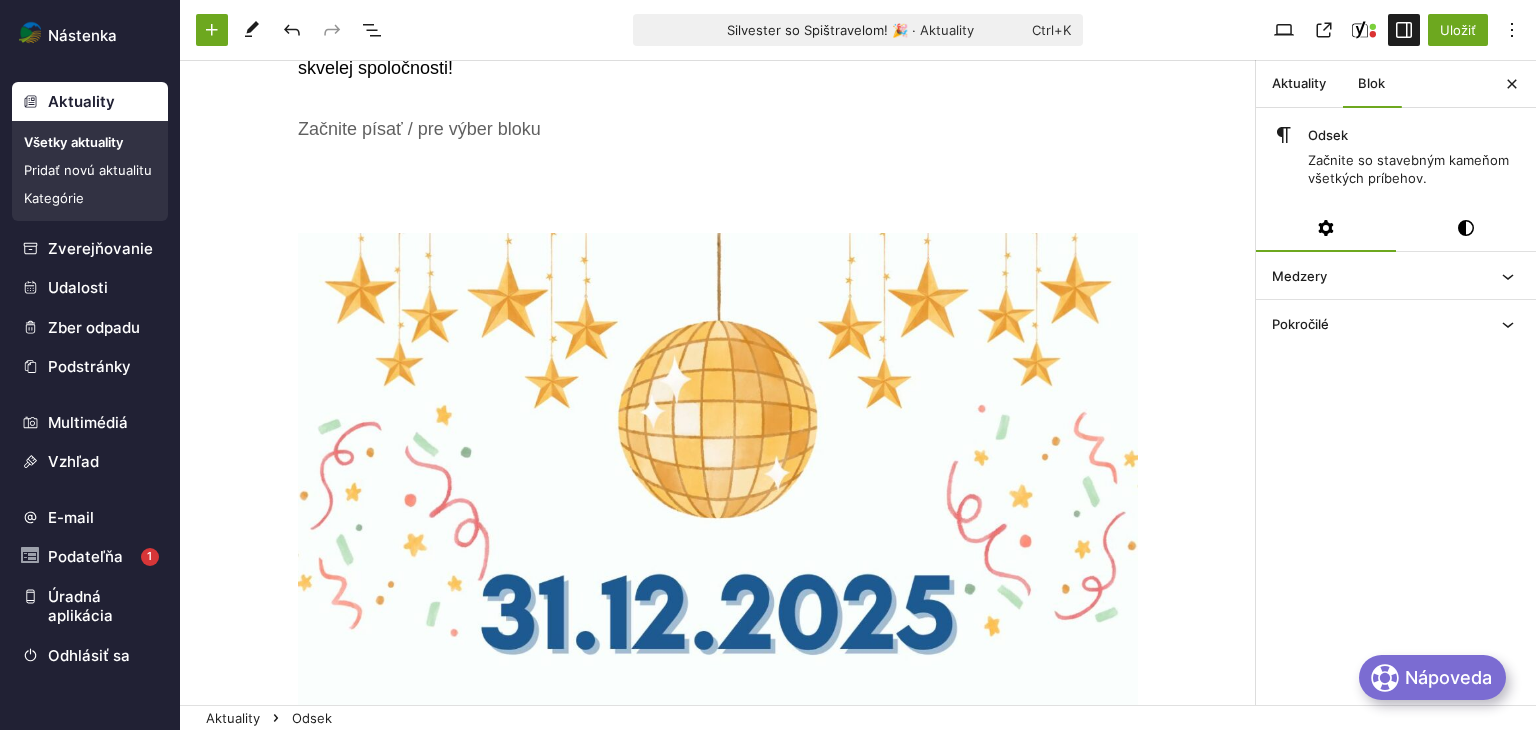 scroll, scrollTop: 472, scrollLeft: 0, axis: vertical 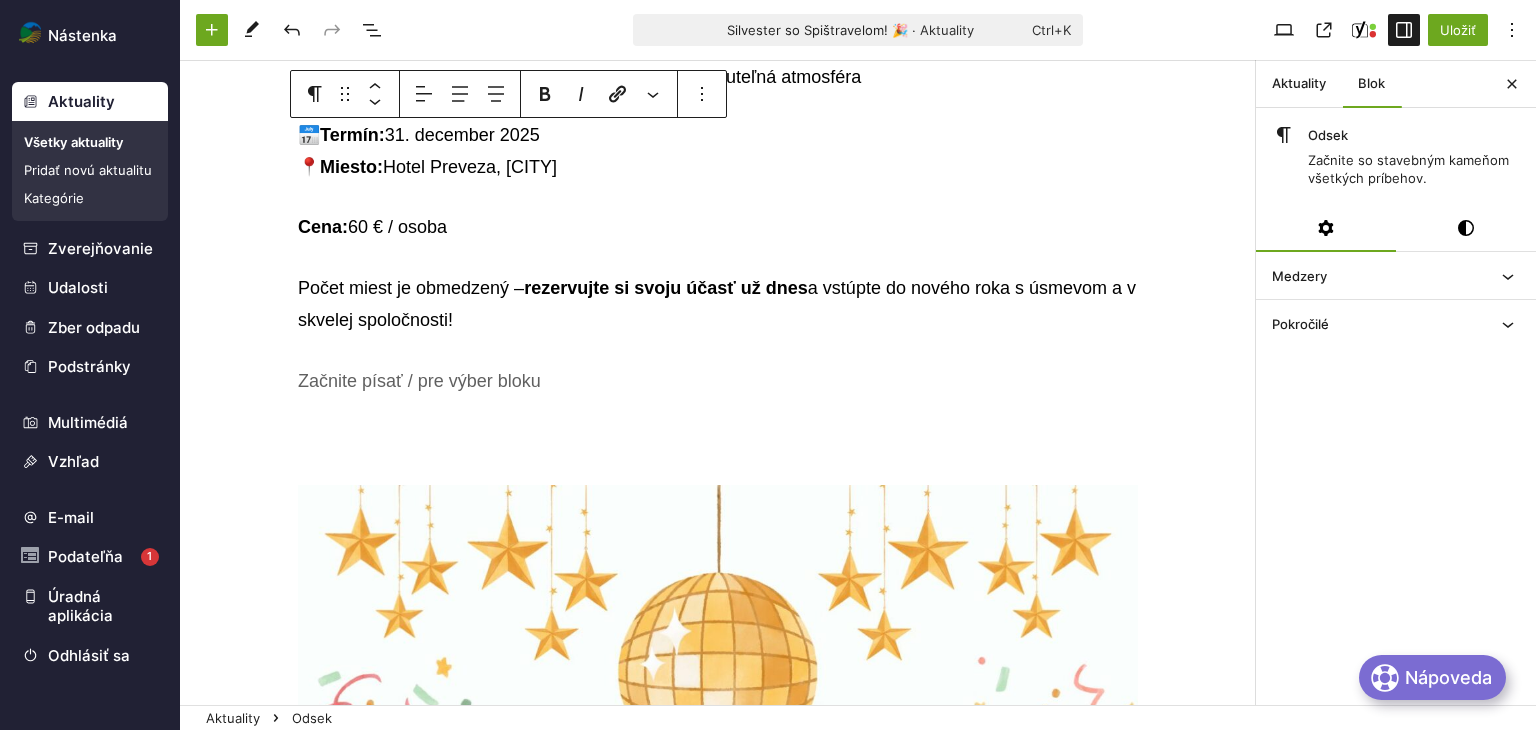 click at bounding box center [710, 411] 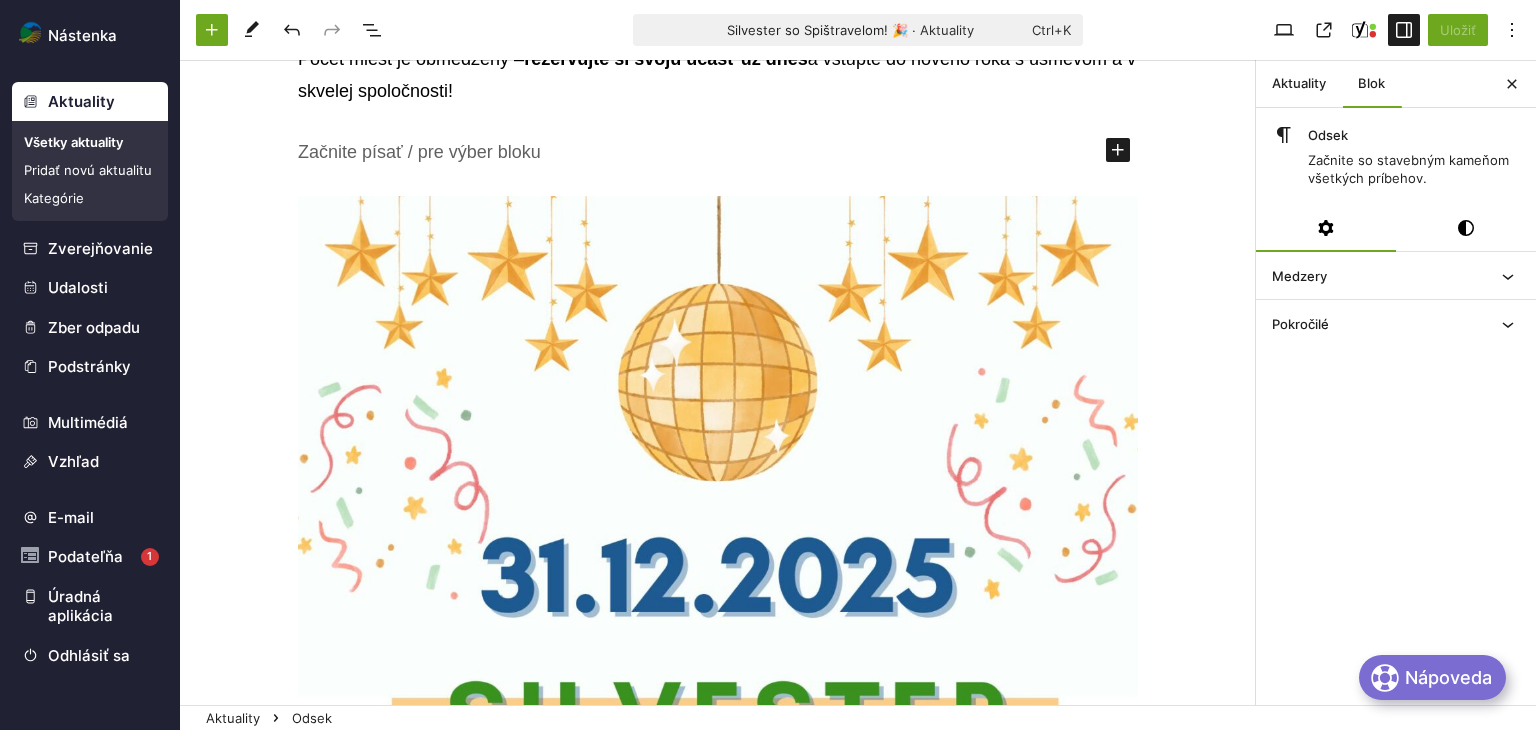 scroll, scrollTop: 812, scrollLeft: 0, axis: vertical 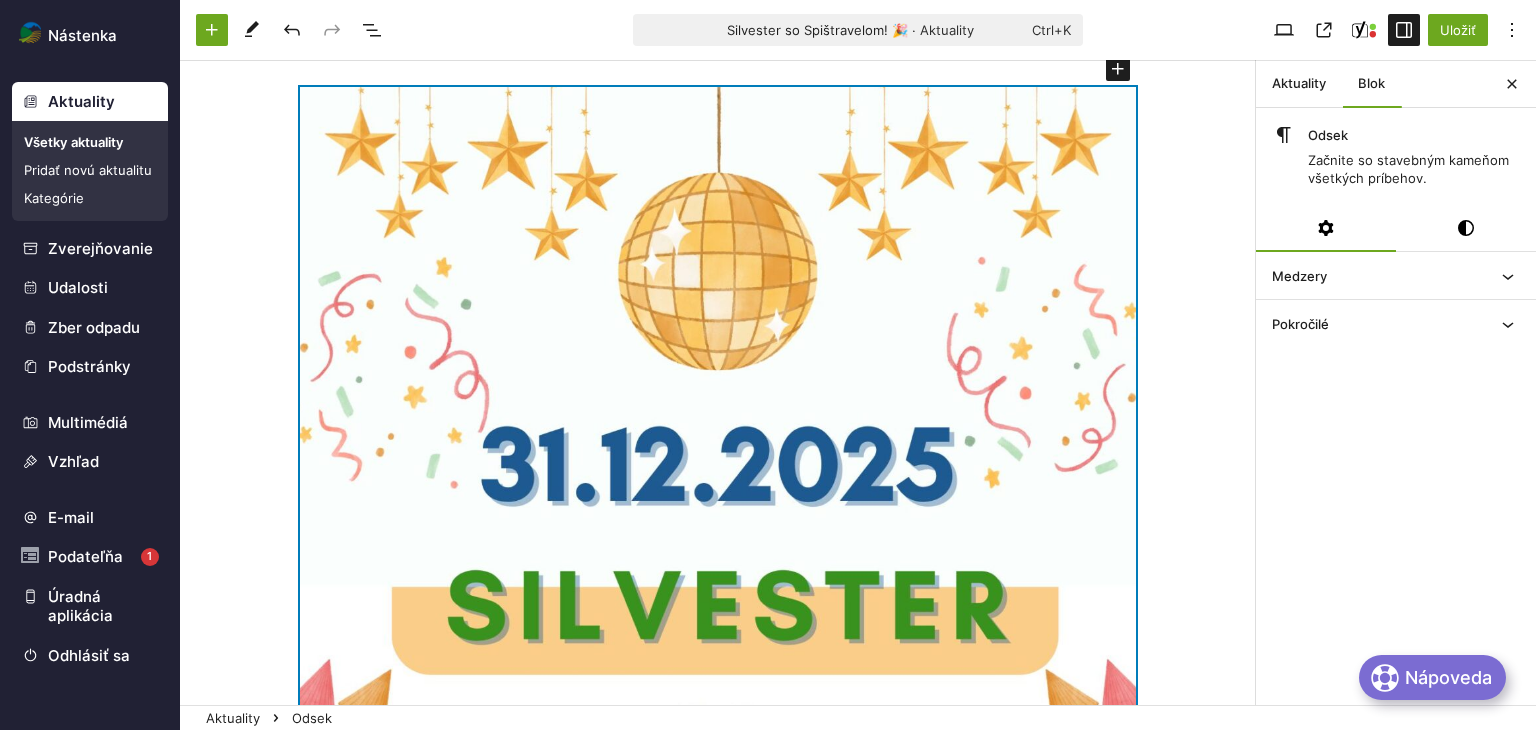 click at bounding box center [718, 679] 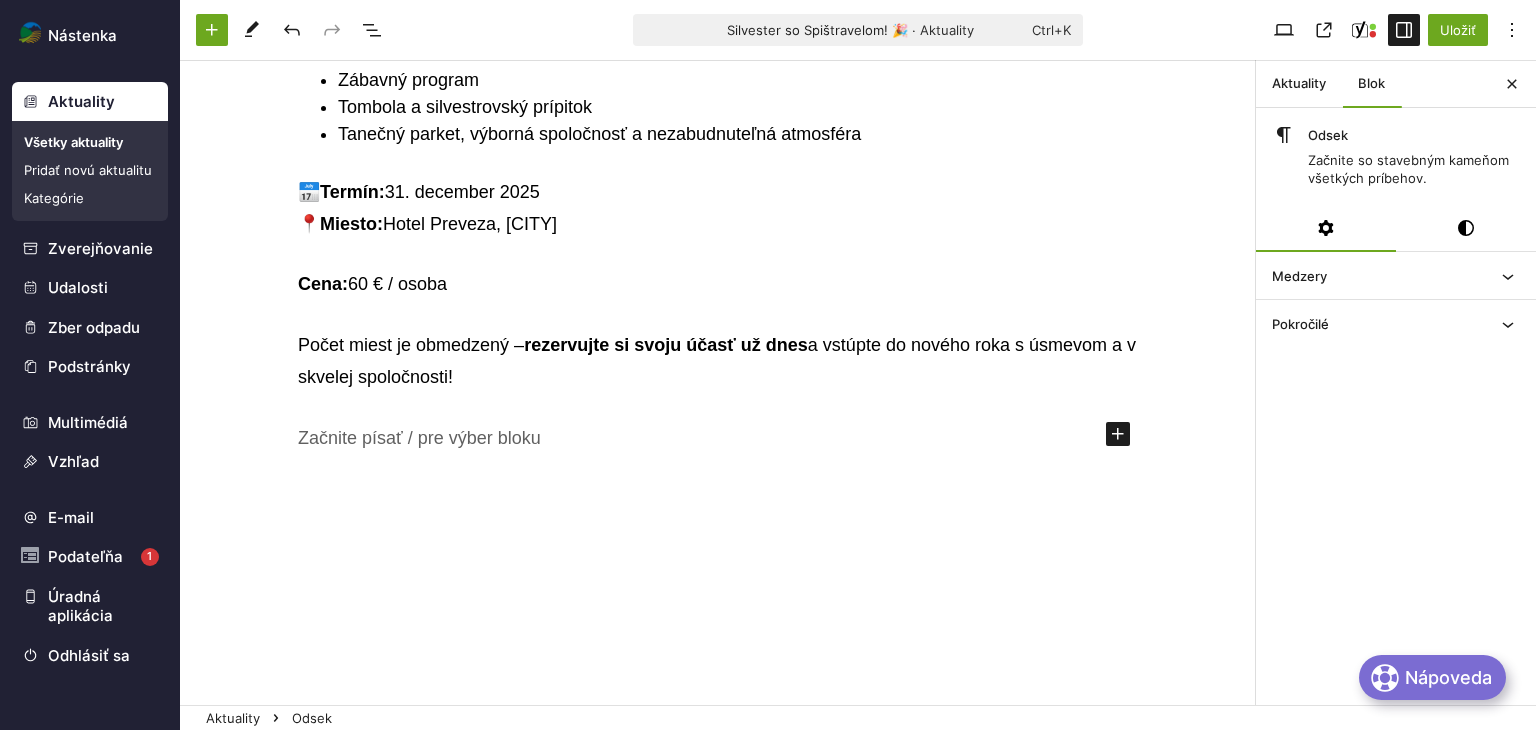 scroll, scrollTop: 370, scrollLeft: 0, axis: vertical 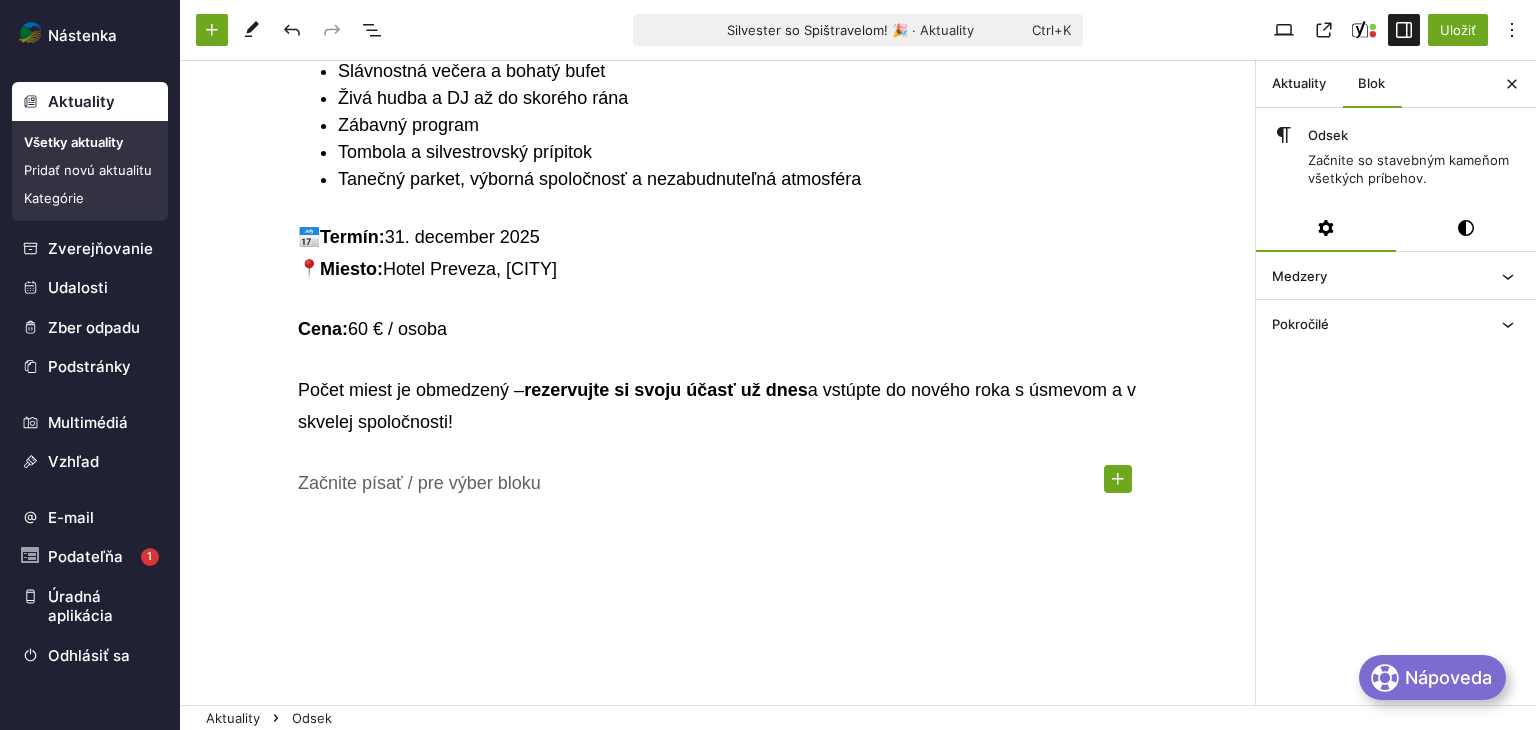 click at bounding box center [1118, 479] 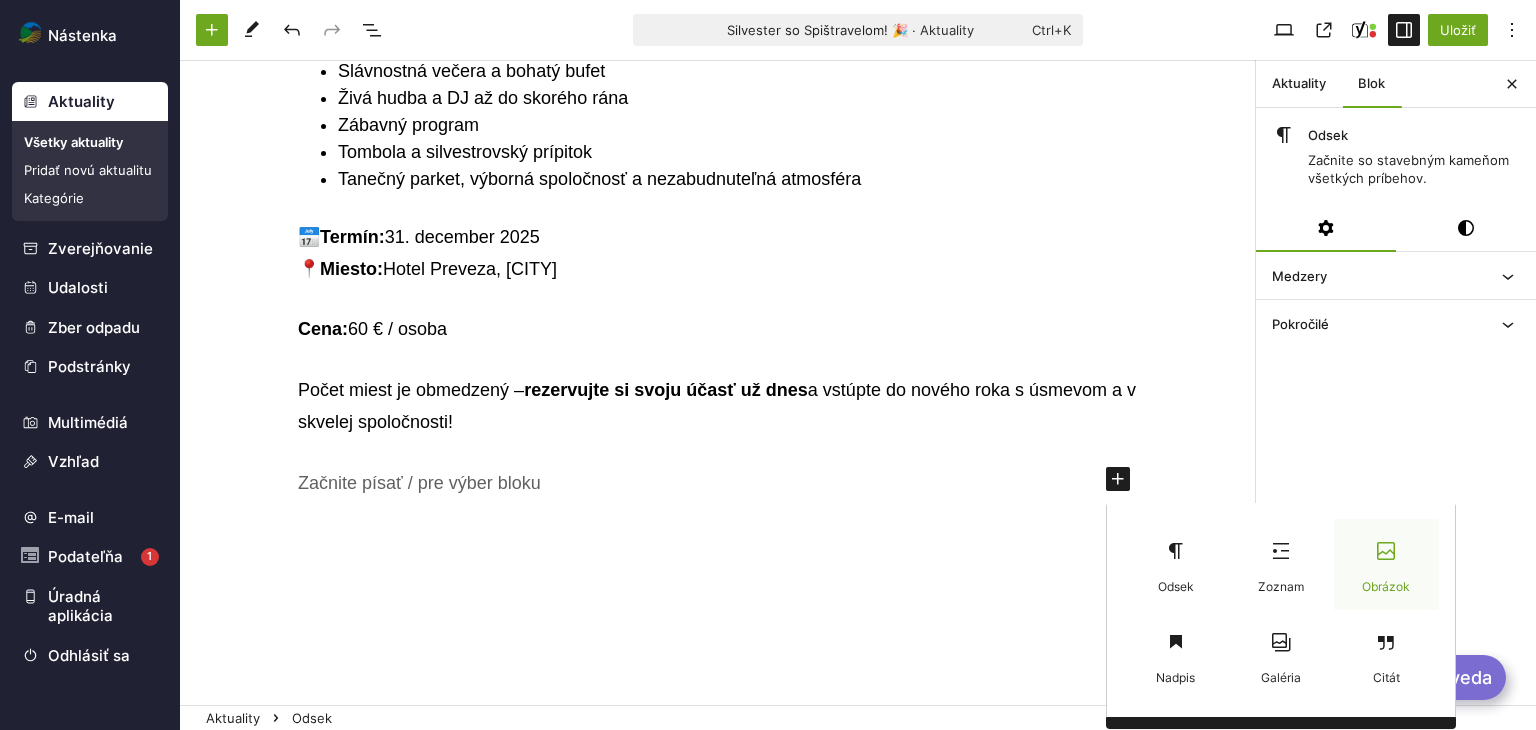 scroll, scrollTop: 85, scrollLeft: 0, axis: vertical 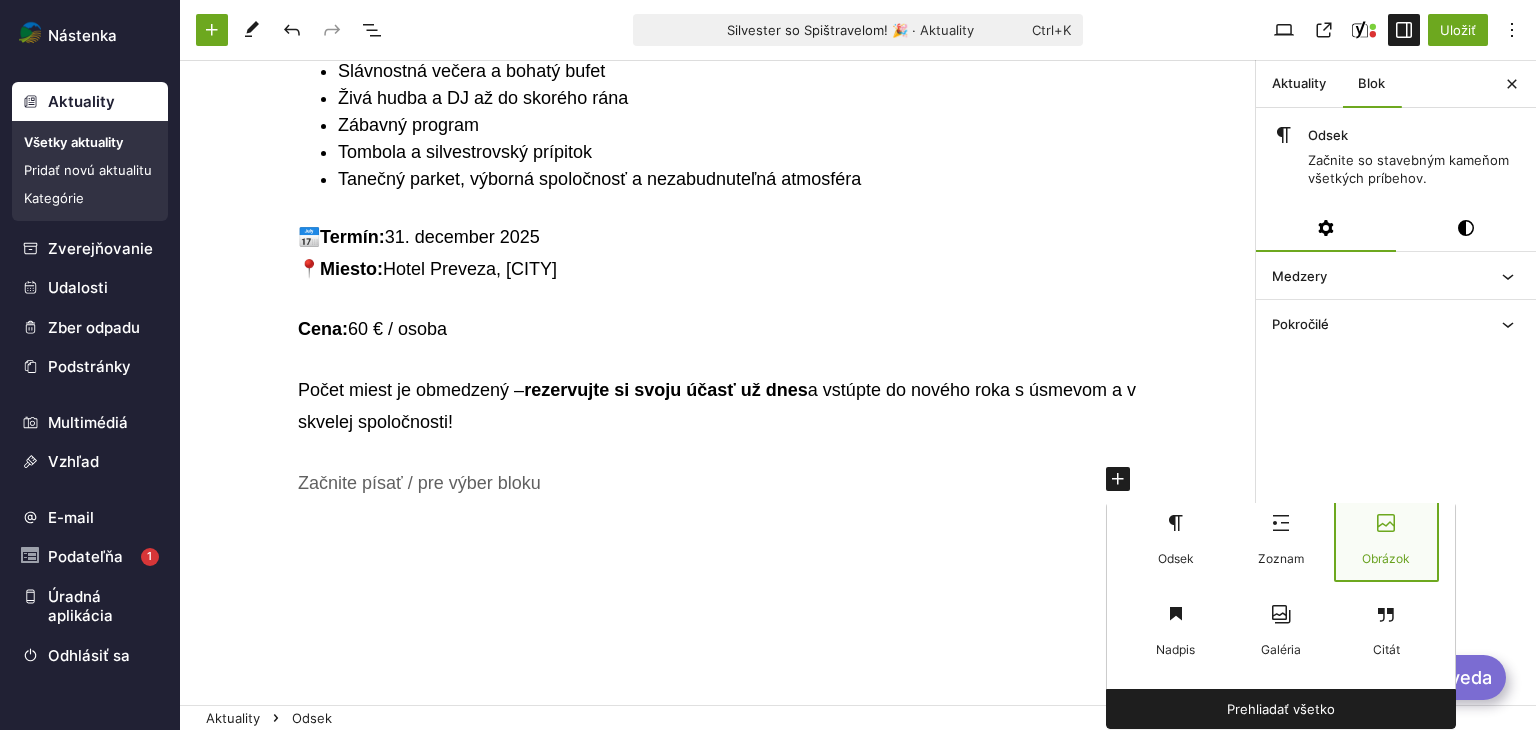 click on "Obrázok" at bounding box center [1386, 560] 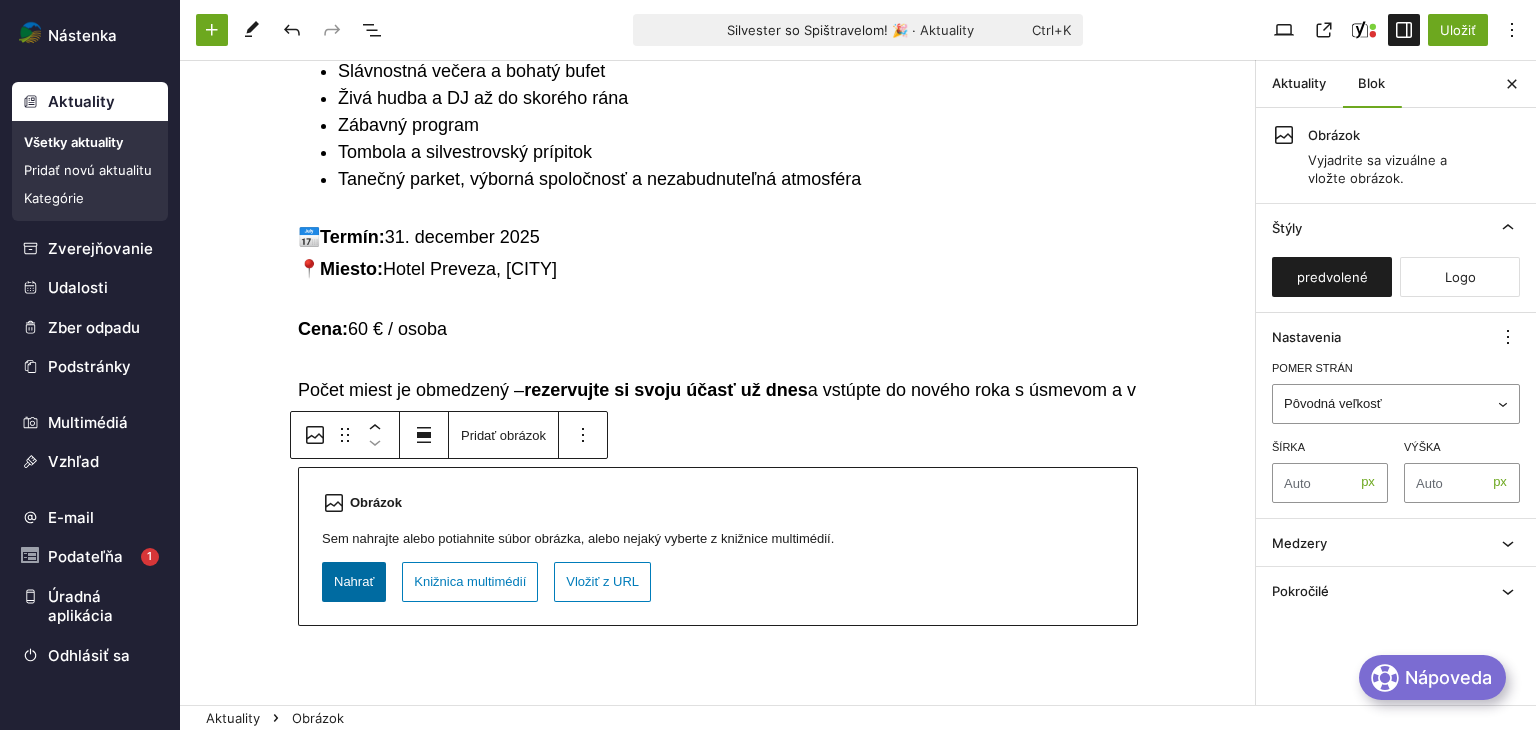 click on "Nahrať" at bounding box center (354, 582) 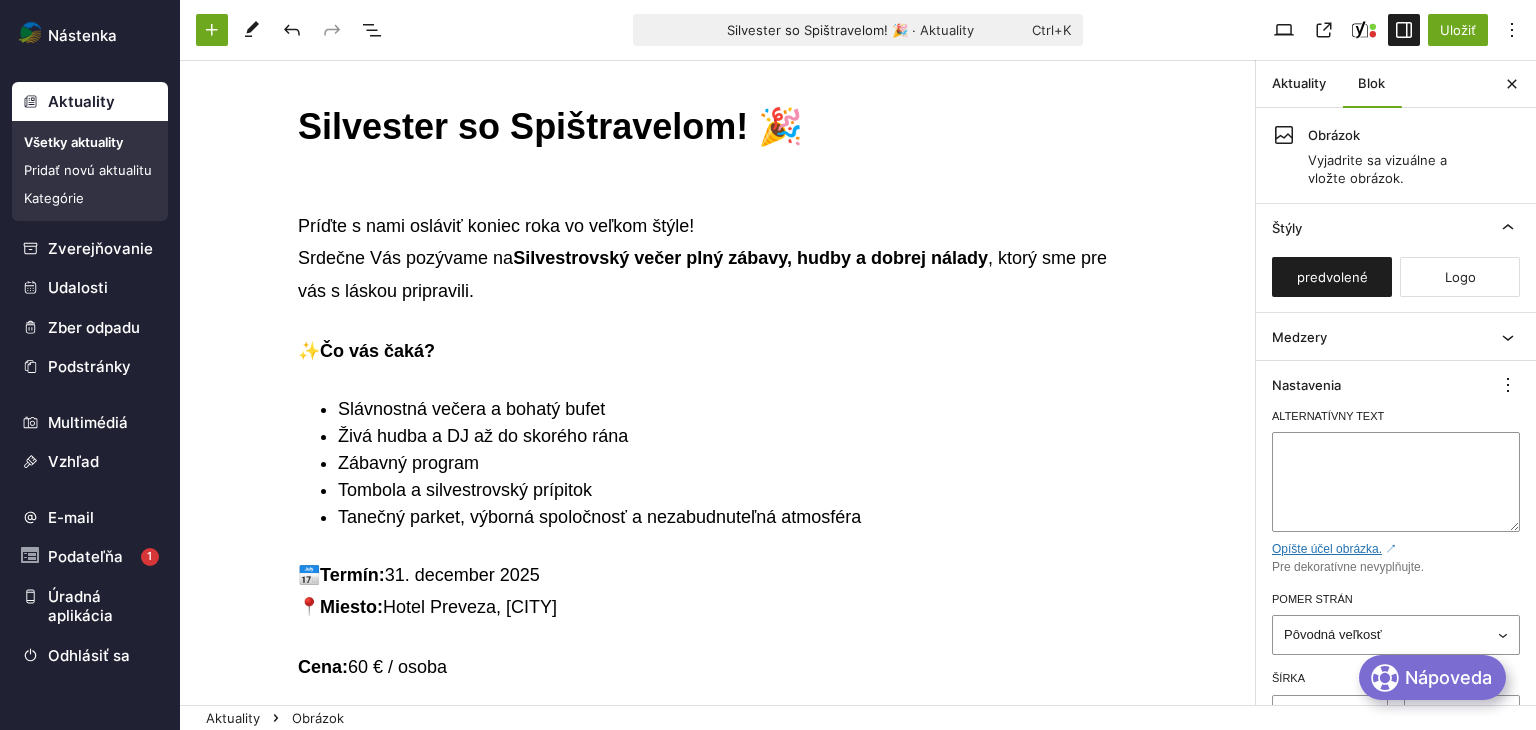 scroll, scrollTop: 0, scrollLeft: 0, axis: both 